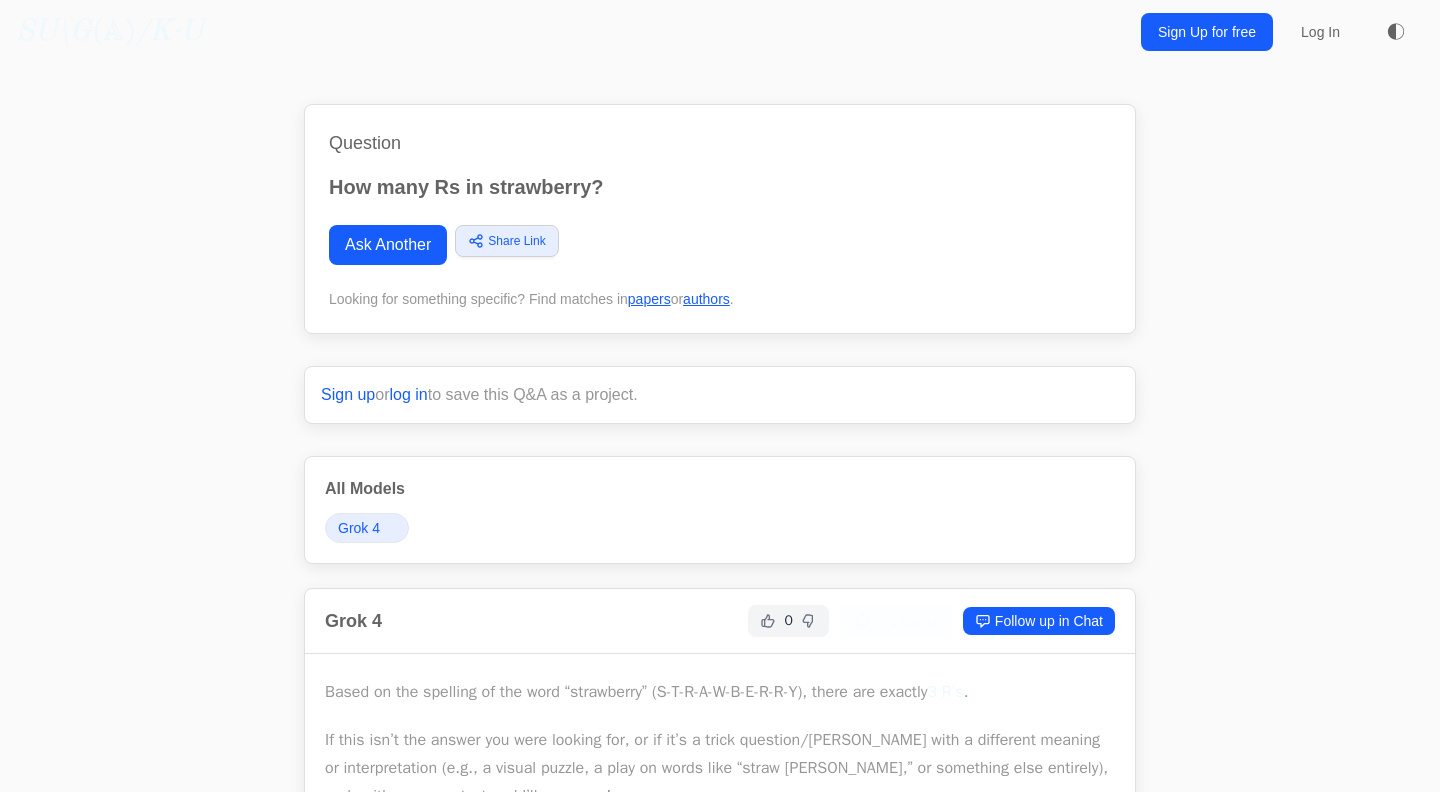 scroll, scrollTop: 0, scrollLeft: 0, axis: both 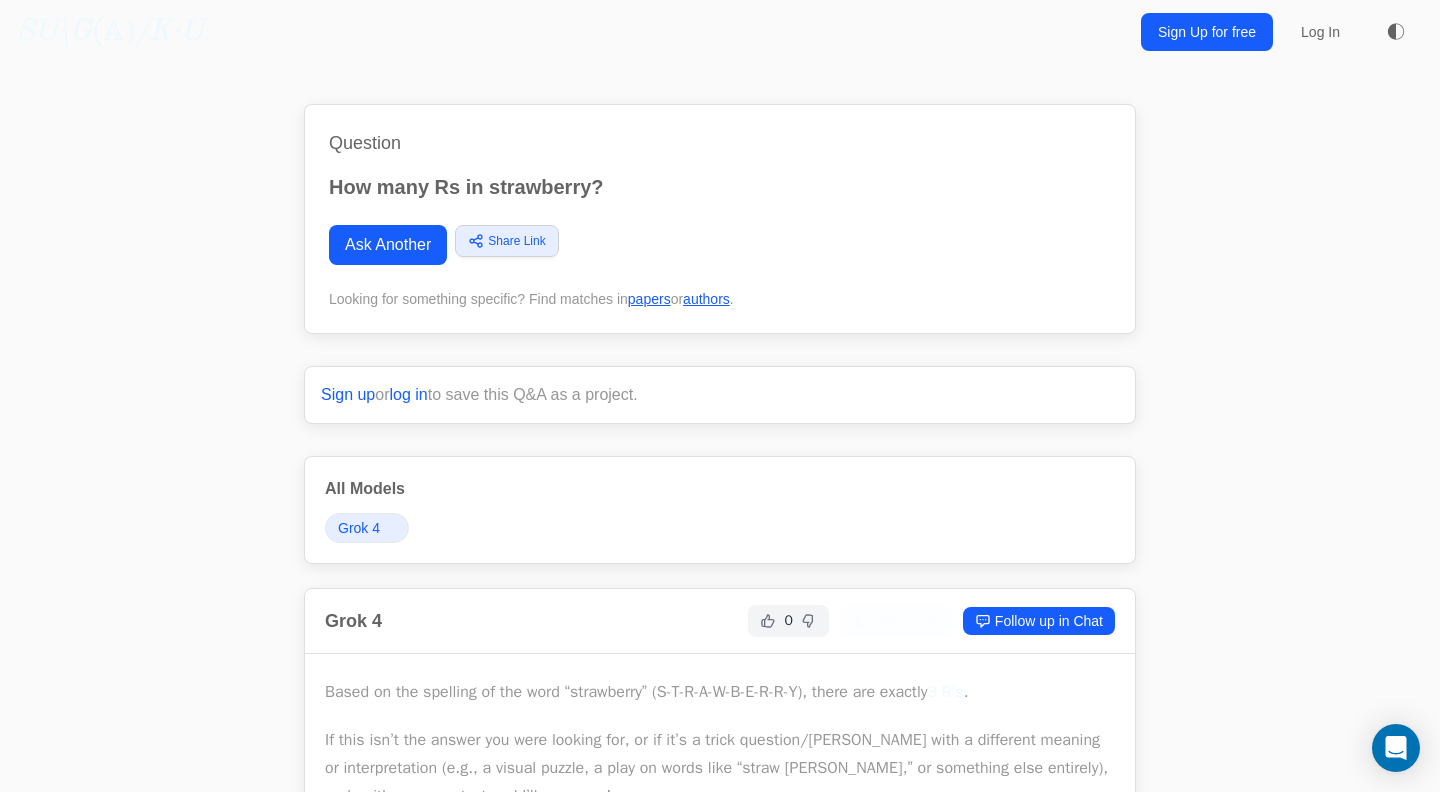 click on "Grok 4" at bounding box center [359, 528] 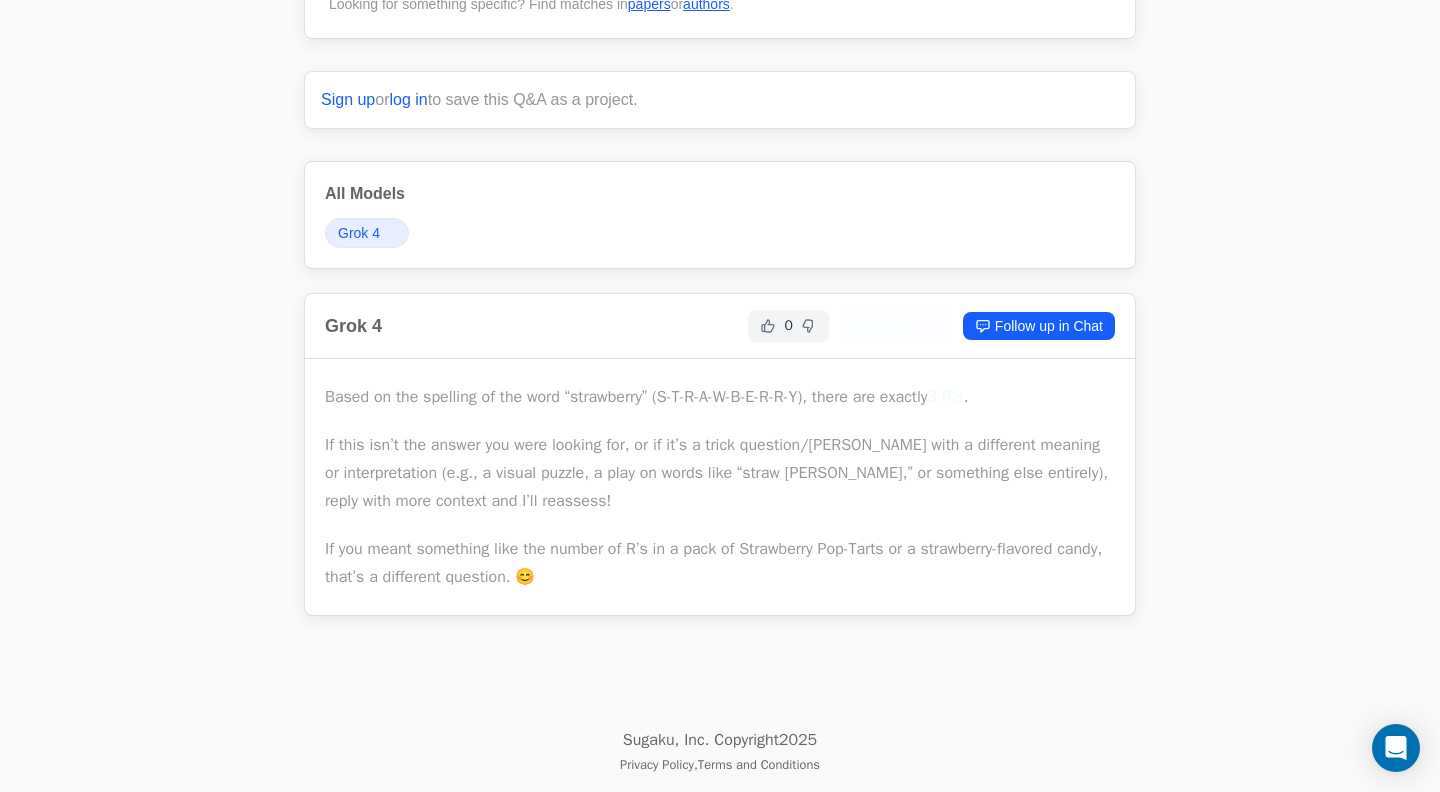 scroll, scrollTop: 0, scrollLeft: 0, axis: both 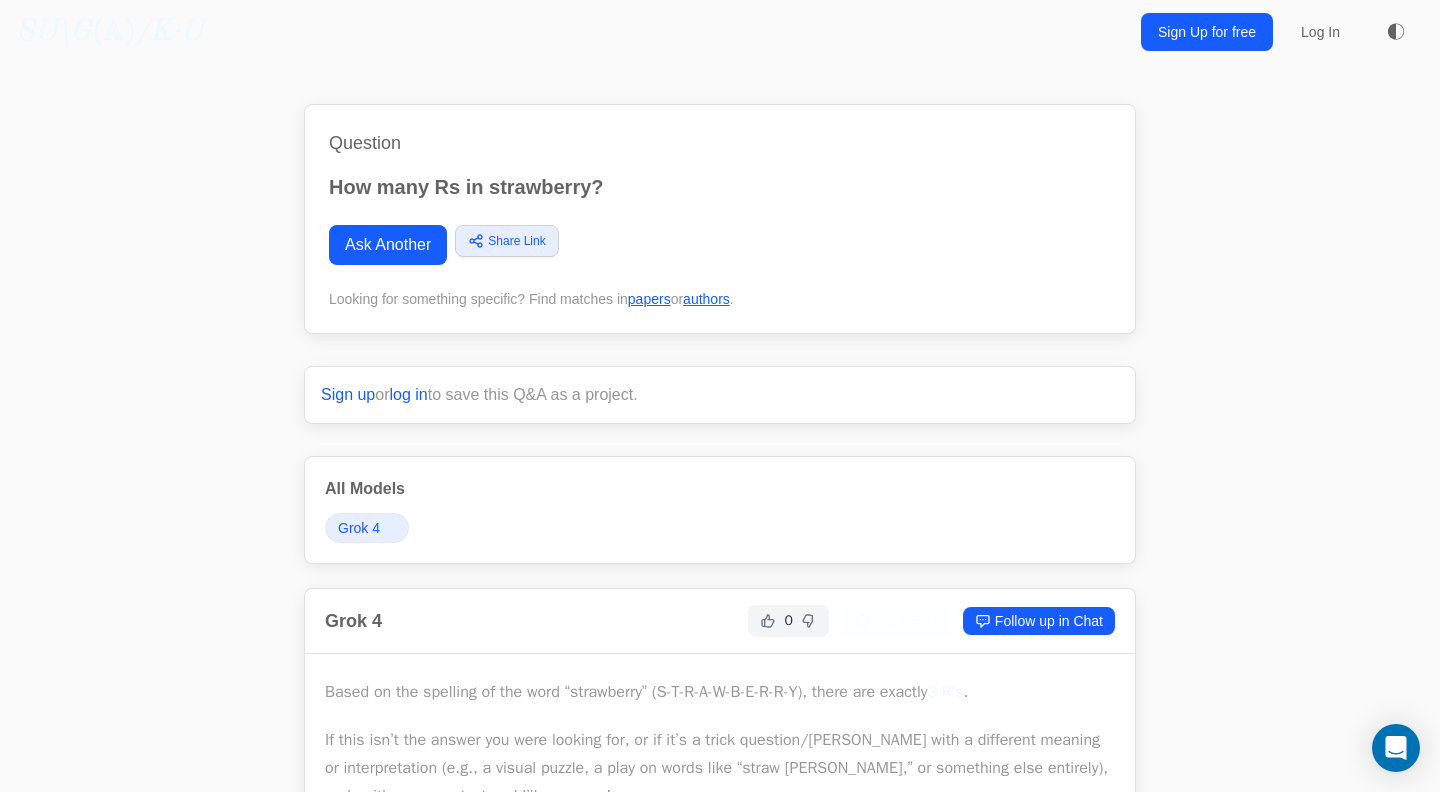 click on "Question" at bounding box center [720, 143] 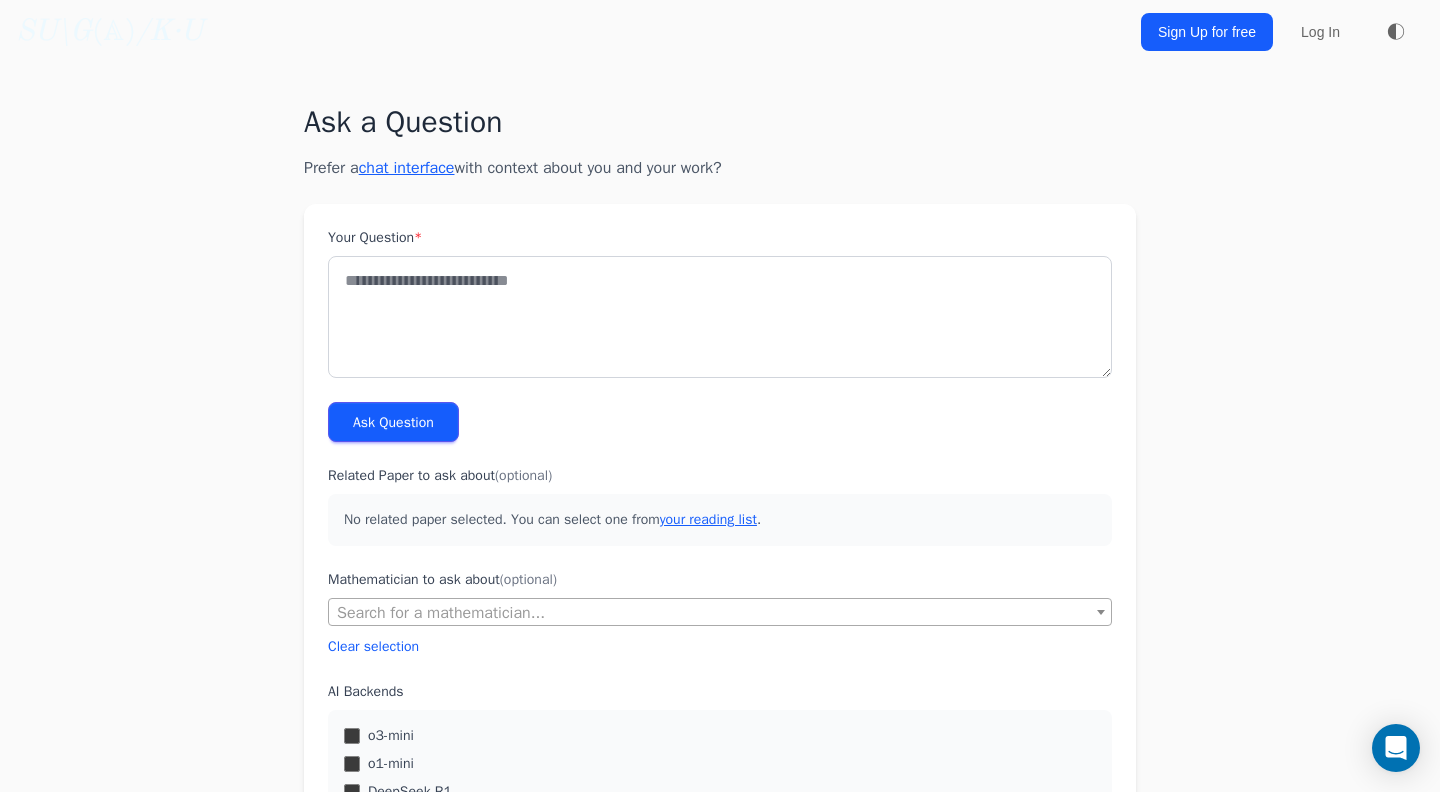 scroll, scrollTop: 462, scrollLeft: 0, axis: vertical 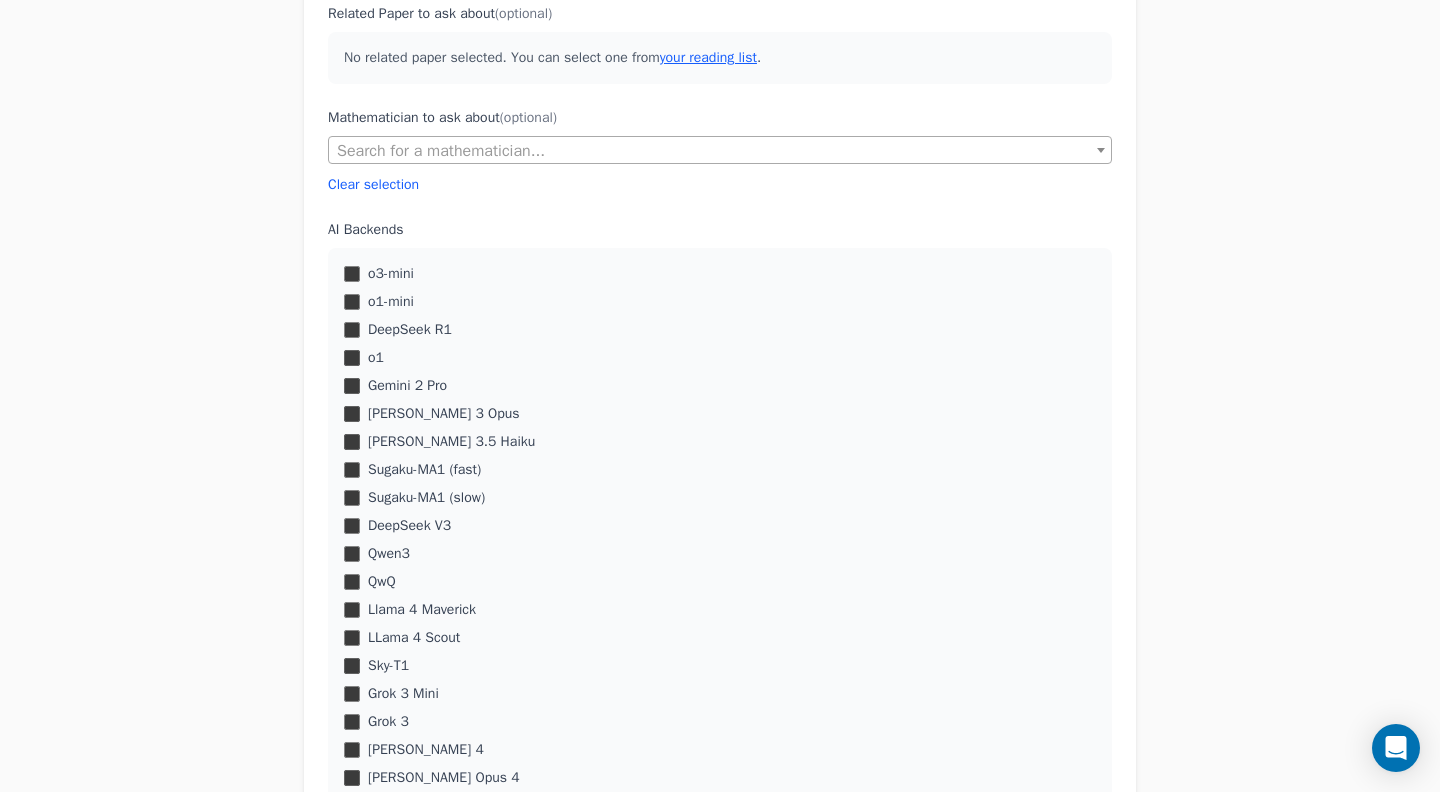 click on "Clear selection" at bounding box center [373, 185] 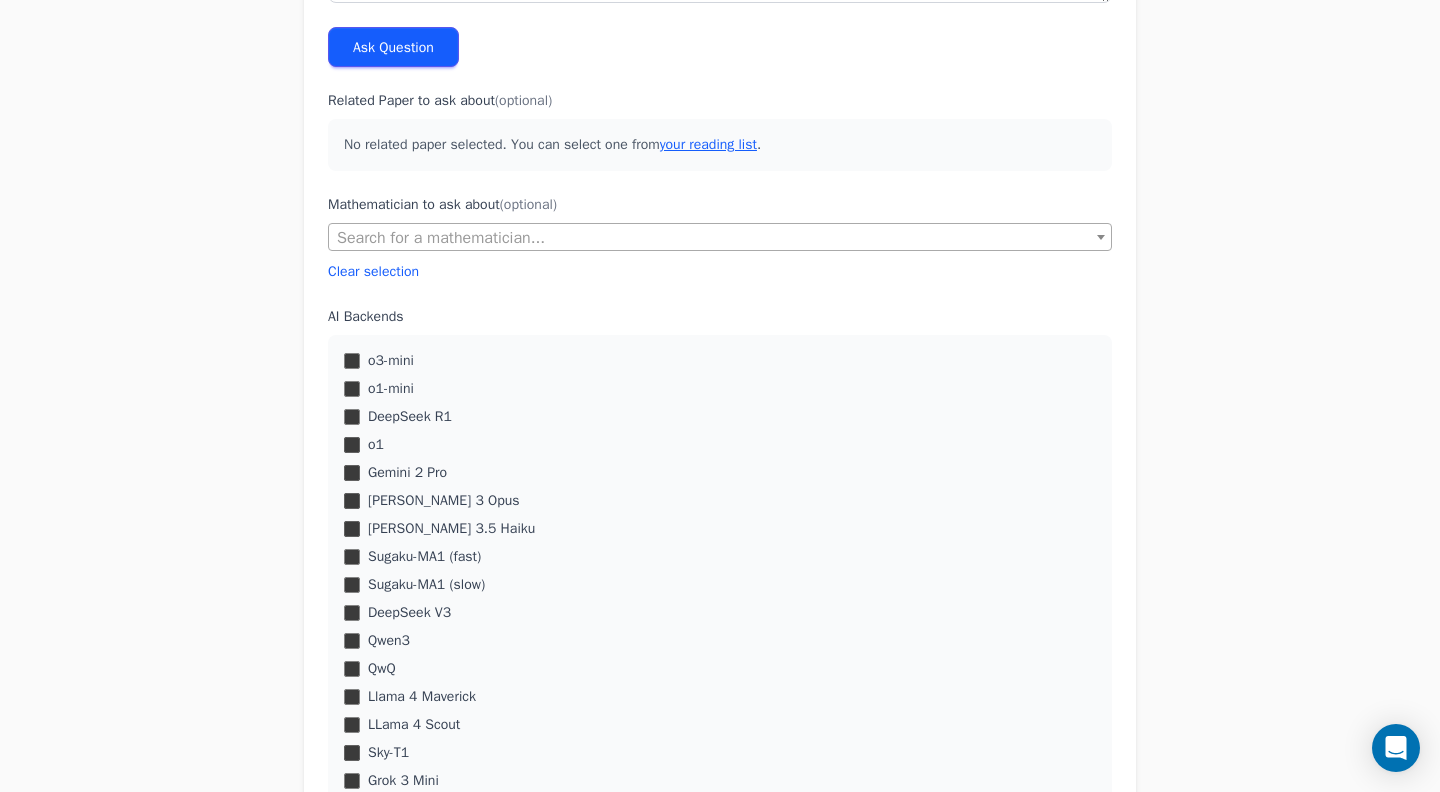 scroll, scrollTop: 386, scrollLeft: 0, axis: vertical 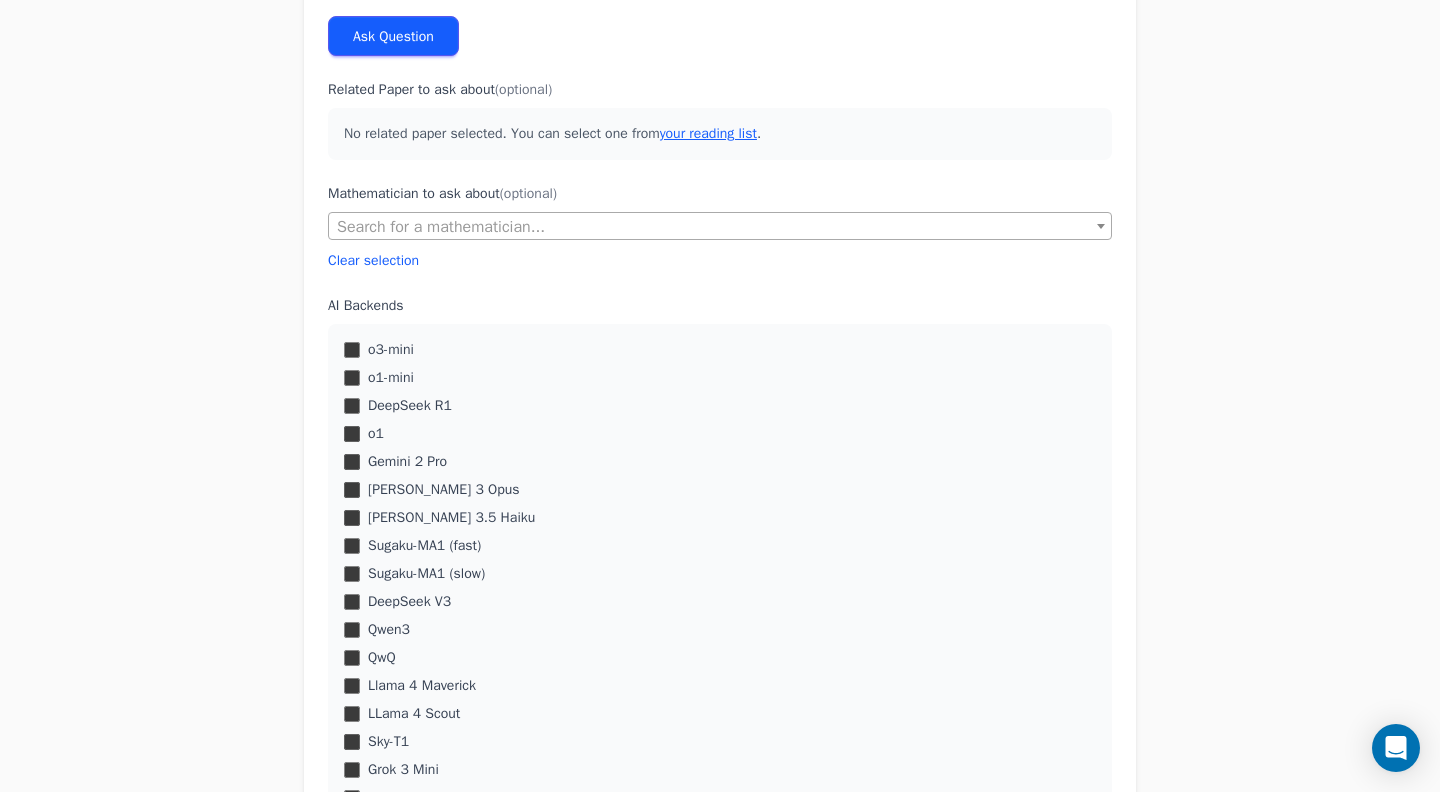 click on "Sugaku-MA1 (slow)" at bounding box center (720, 574) 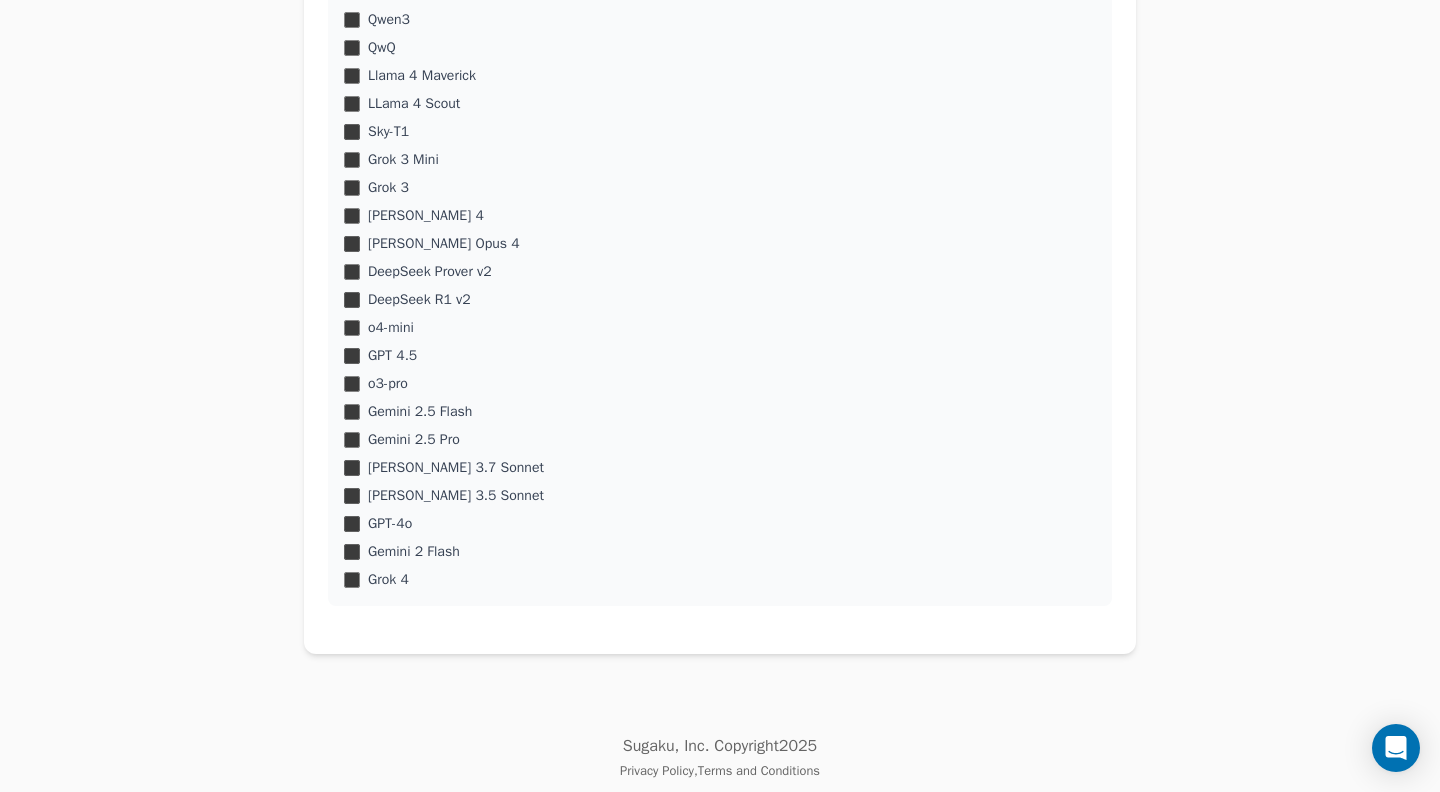 scroll, scrollTop: 1002, scrollLeft: 0, axis: vertical 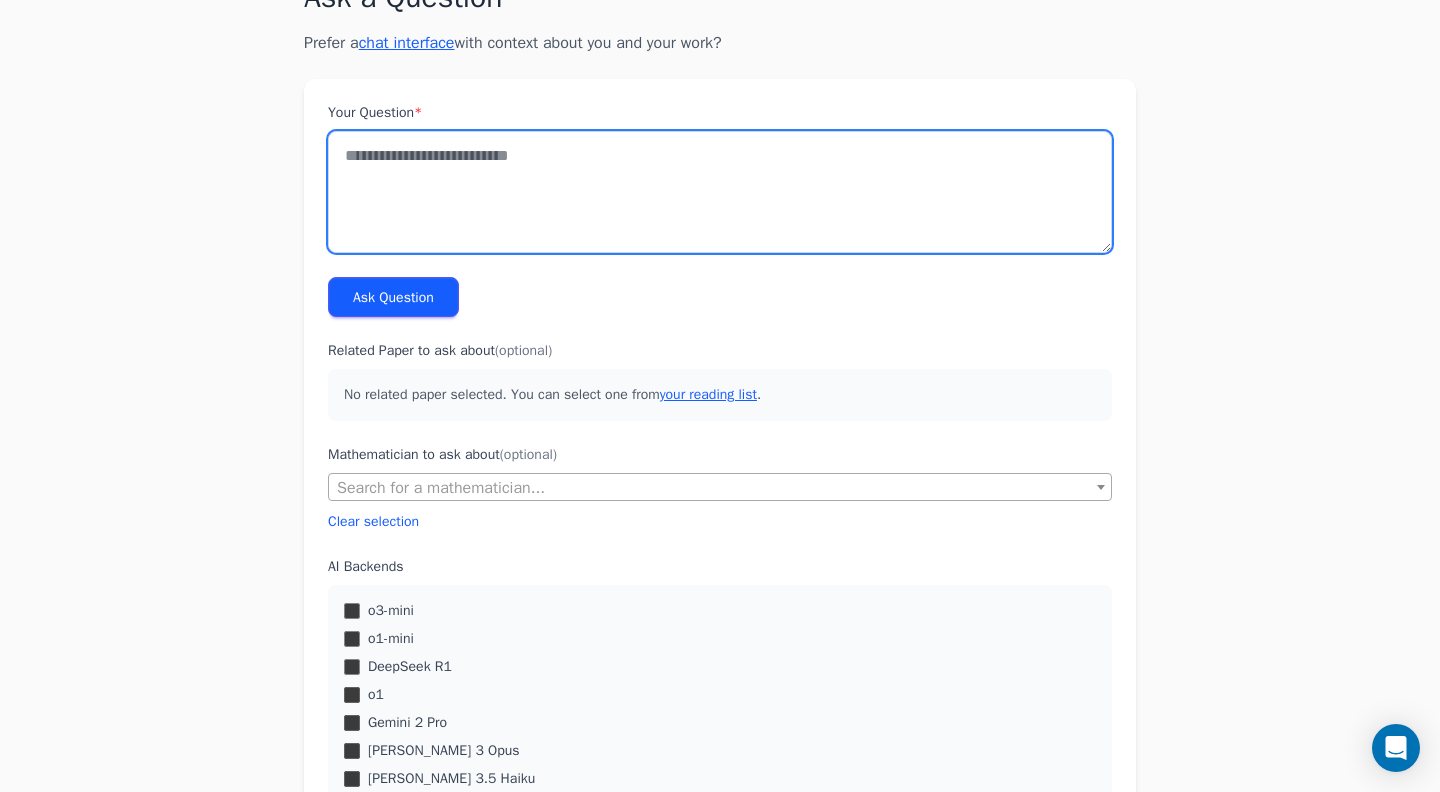 click on "Your Question  *" at bounding box center [720, 192] 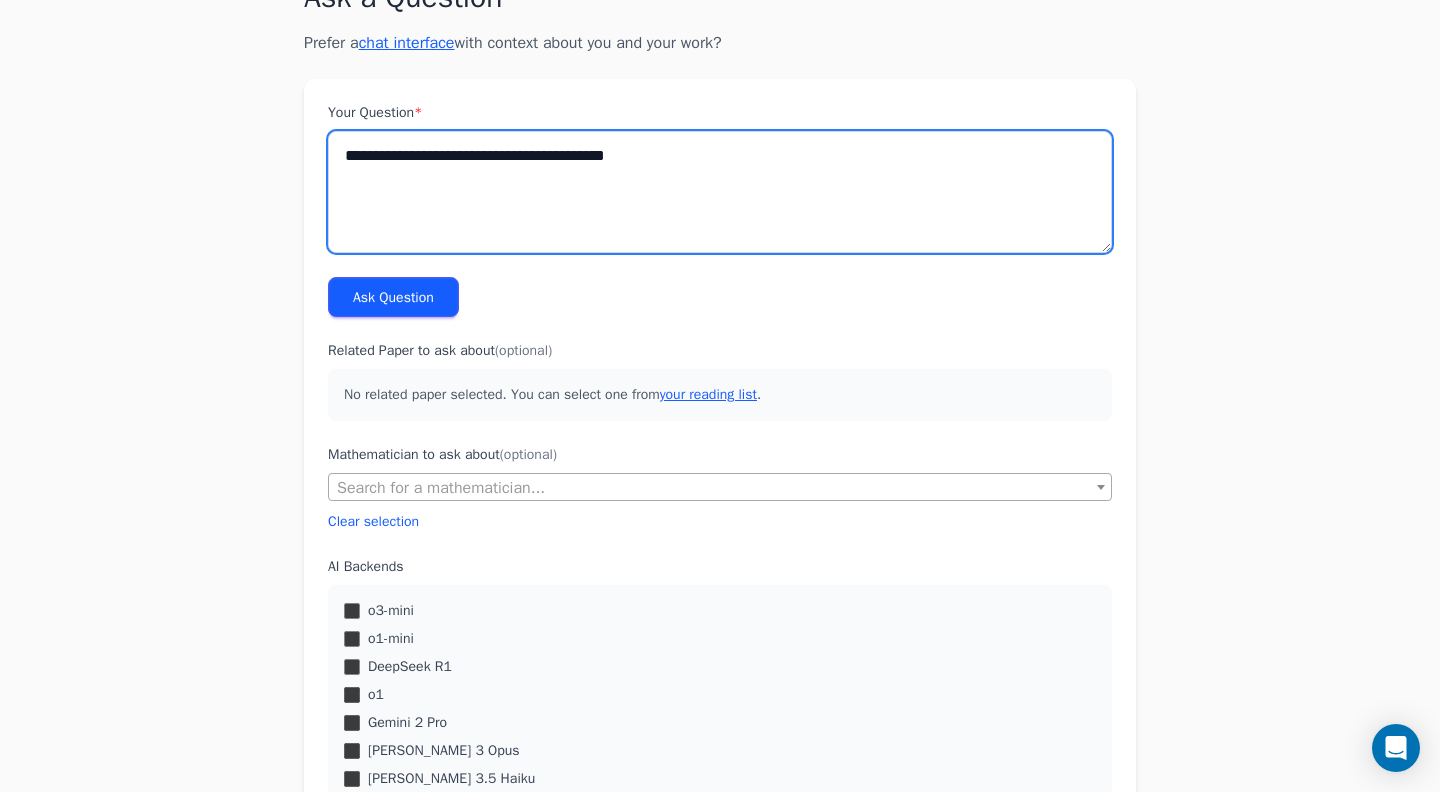 click on "**********" at bounding box center (720, 192) 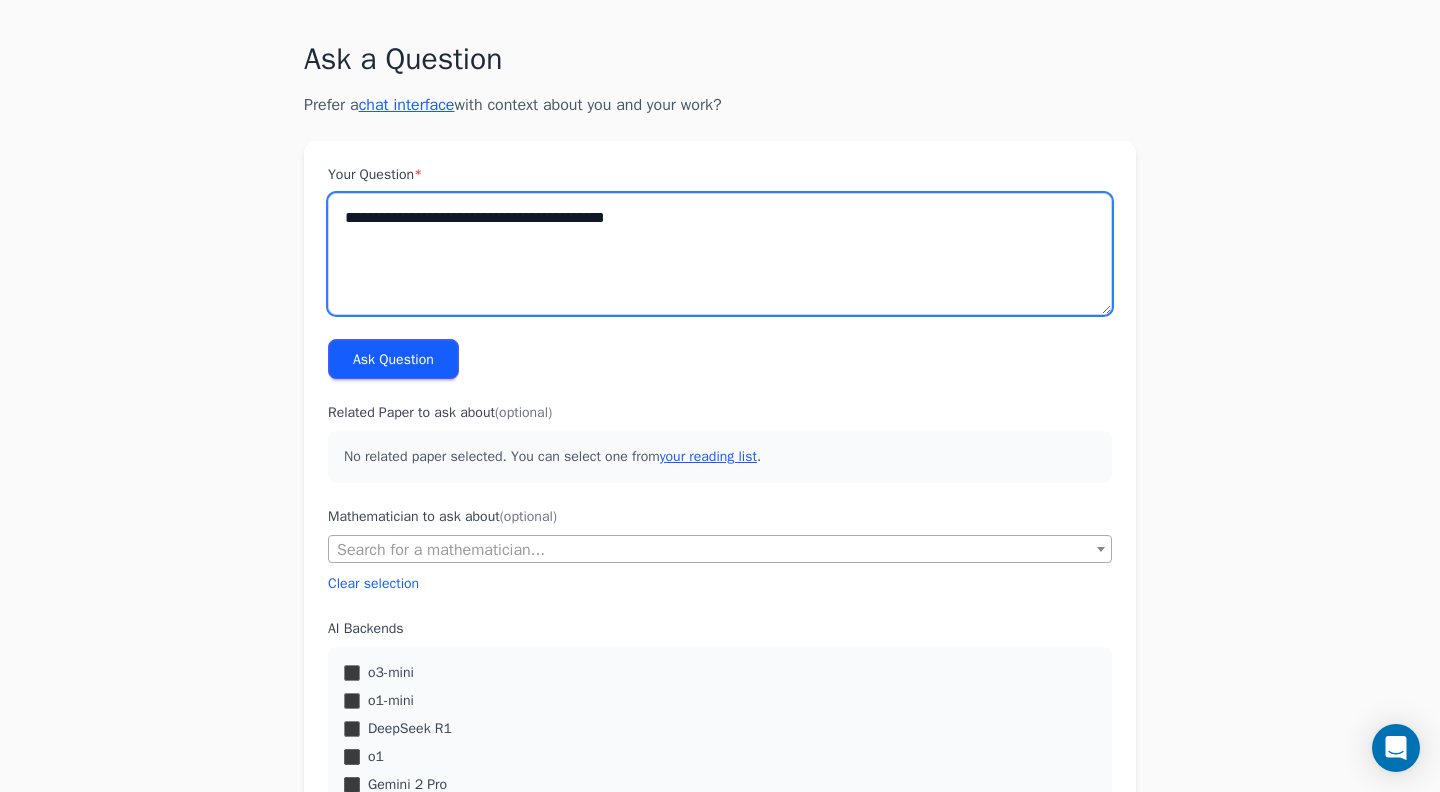scroll, scrollTop: 14, scrollLeft: 0, axis: vertical 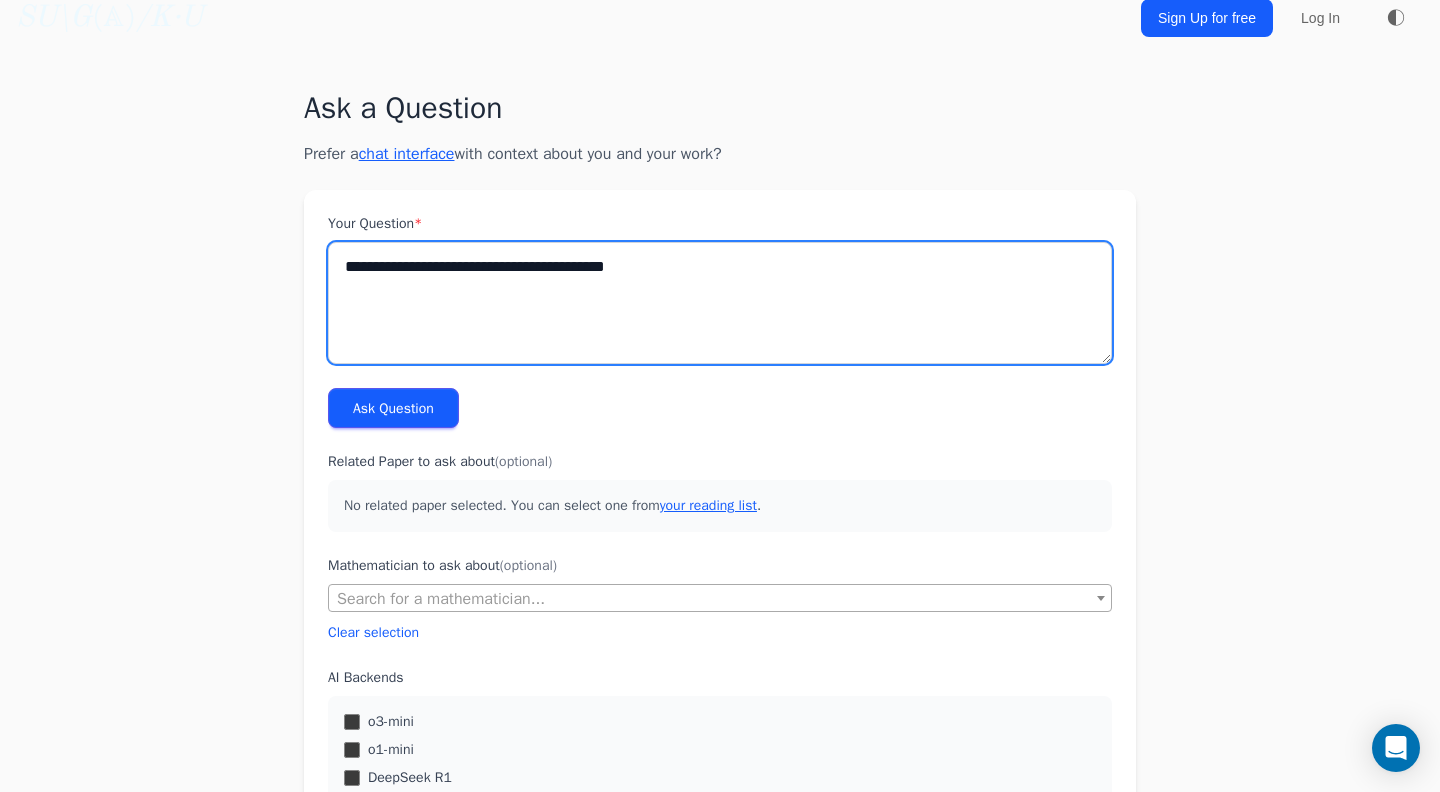 click on "**********" at bounding box center (720, 303) 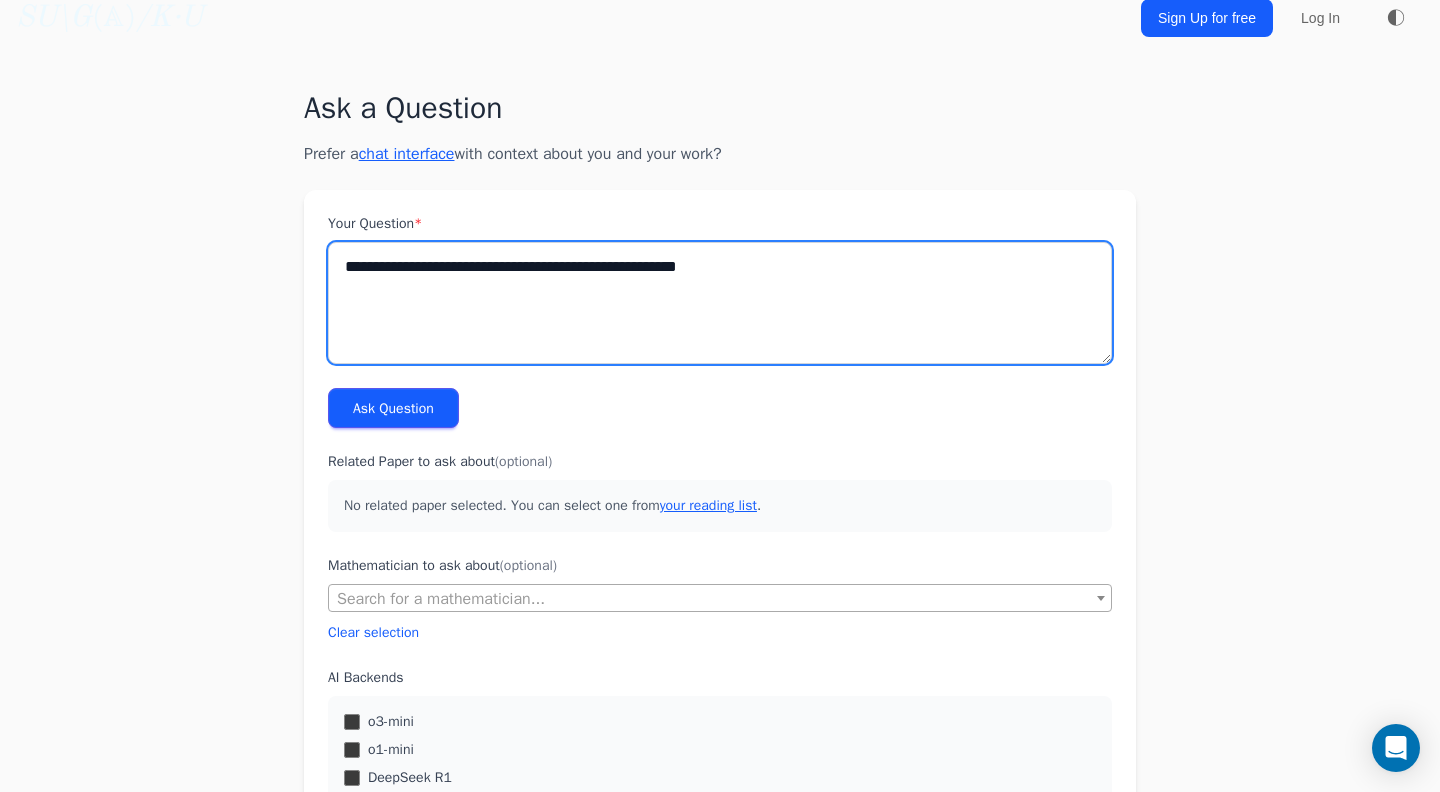 drag, startPoint x: 569, startPoint y: 268, endPoint x: 969, endPoint y: 273, distance: 400.03125 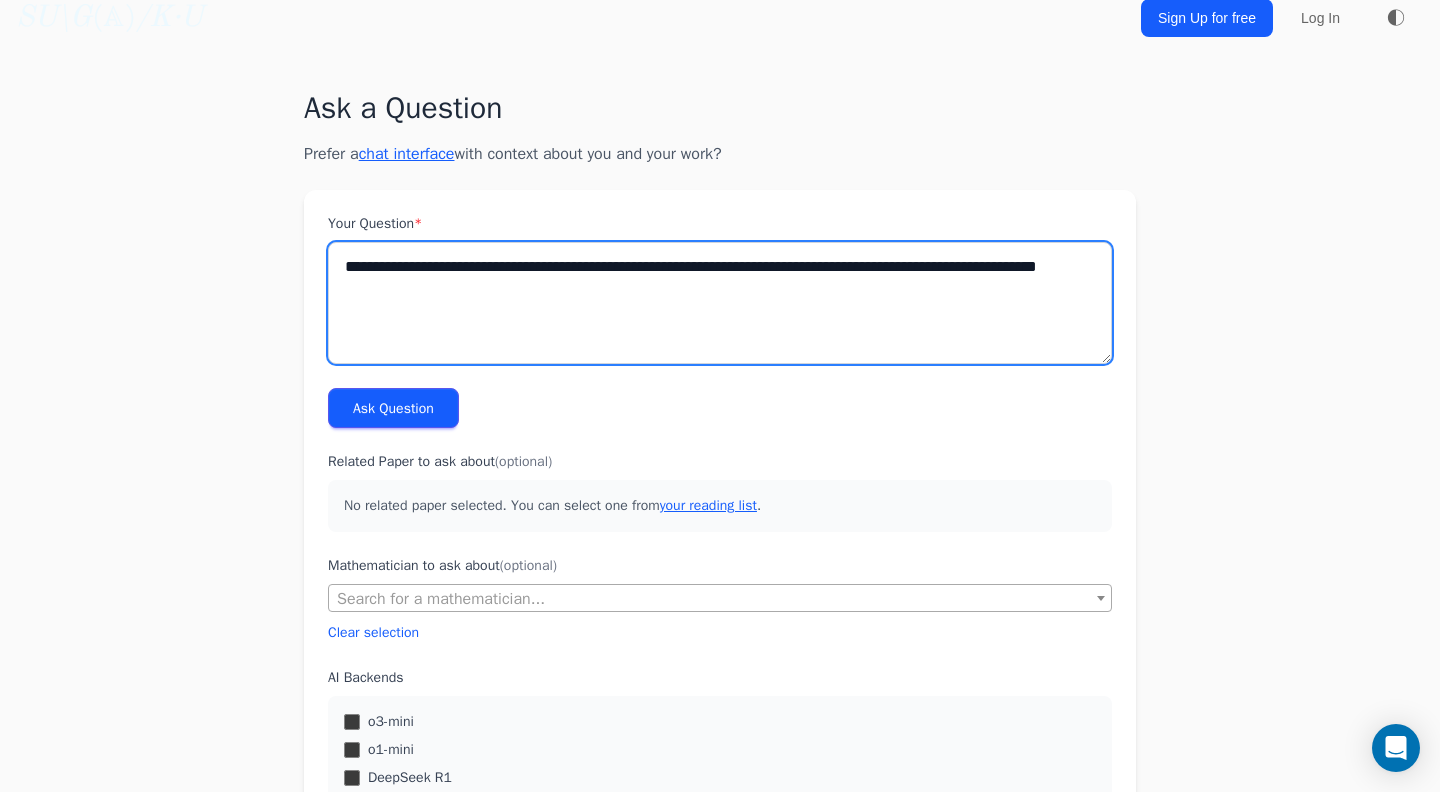 type on "**********" 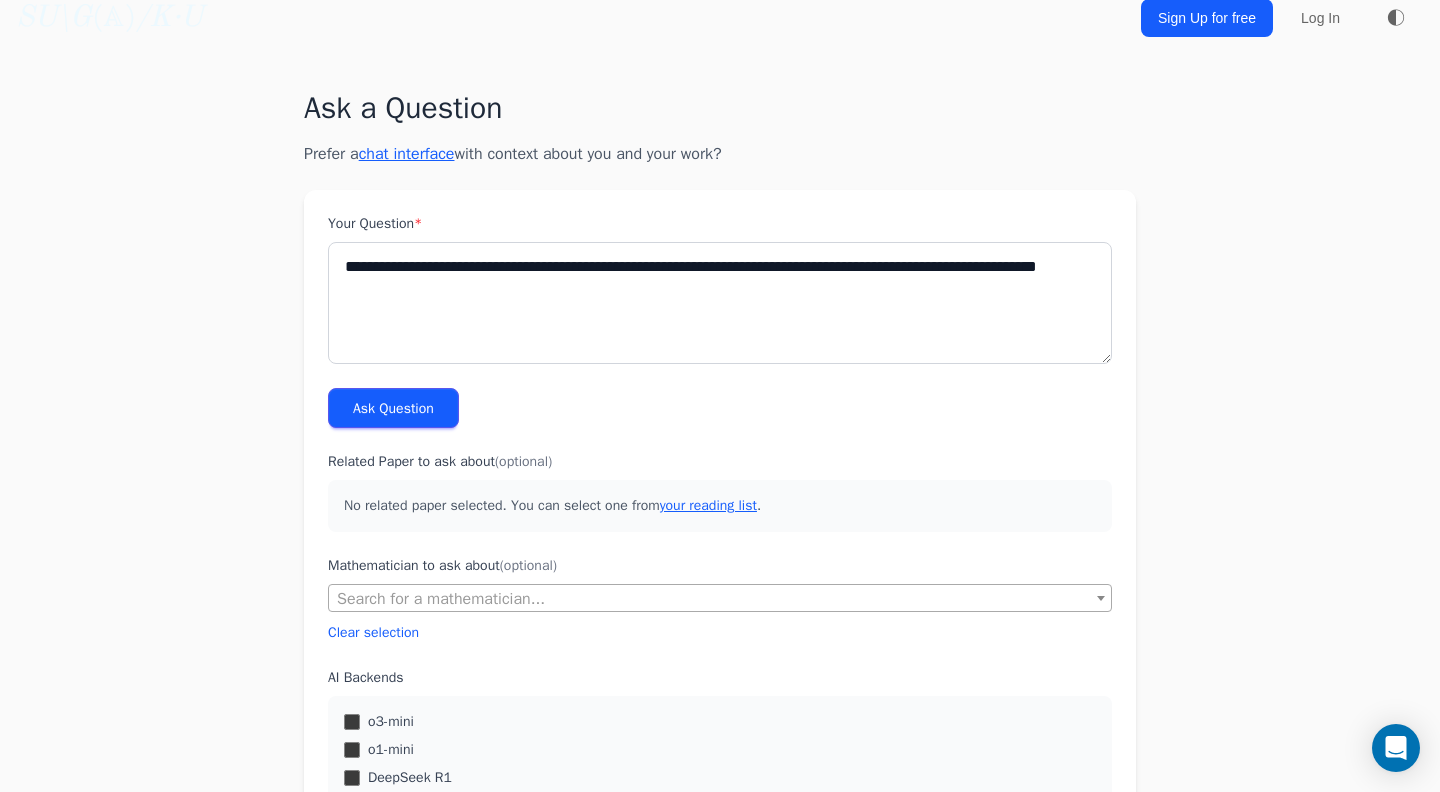 click on "Ask Question" at bounding box center (393, 408) 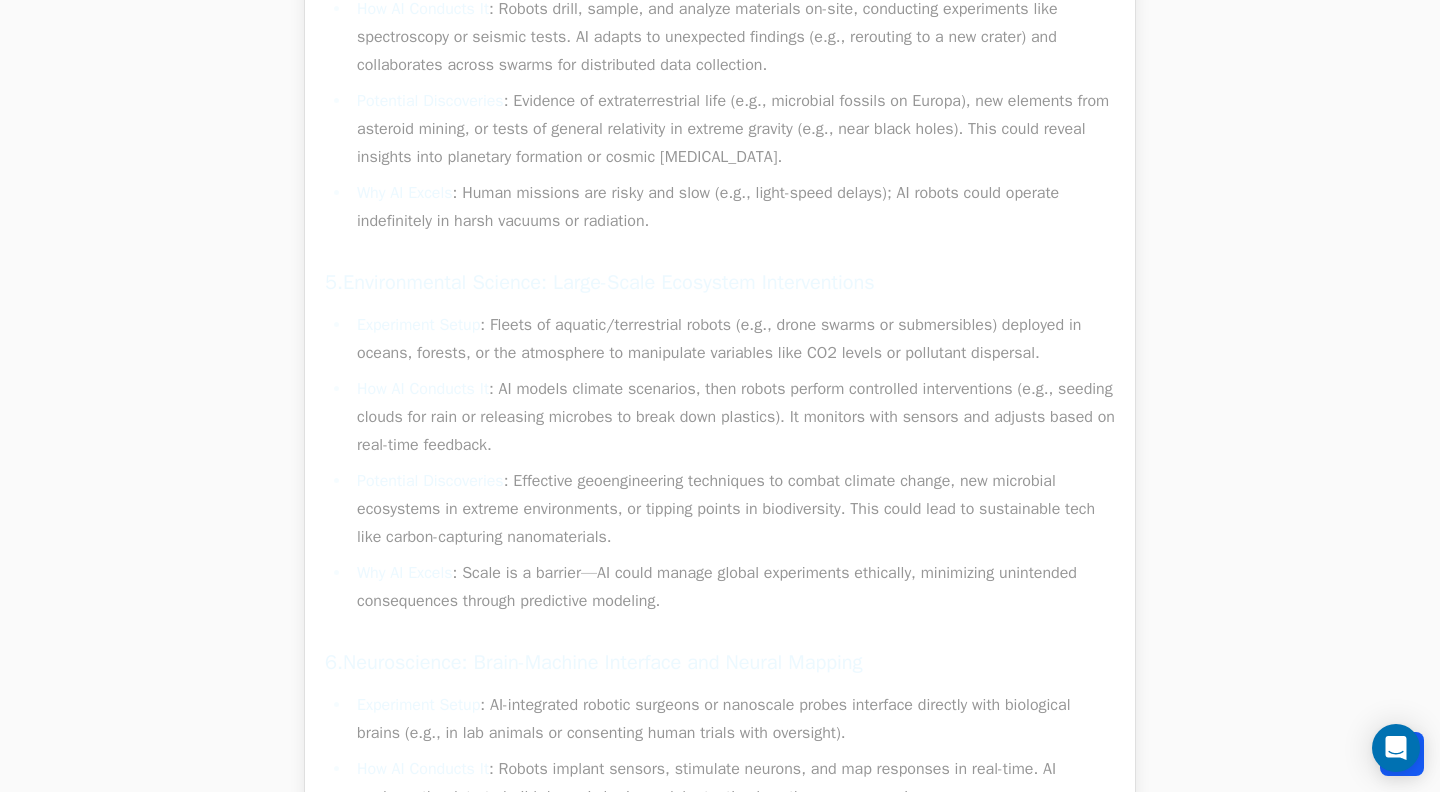 scroll, scrollTop: 7461, scrollLeft: 0, axis: vertical 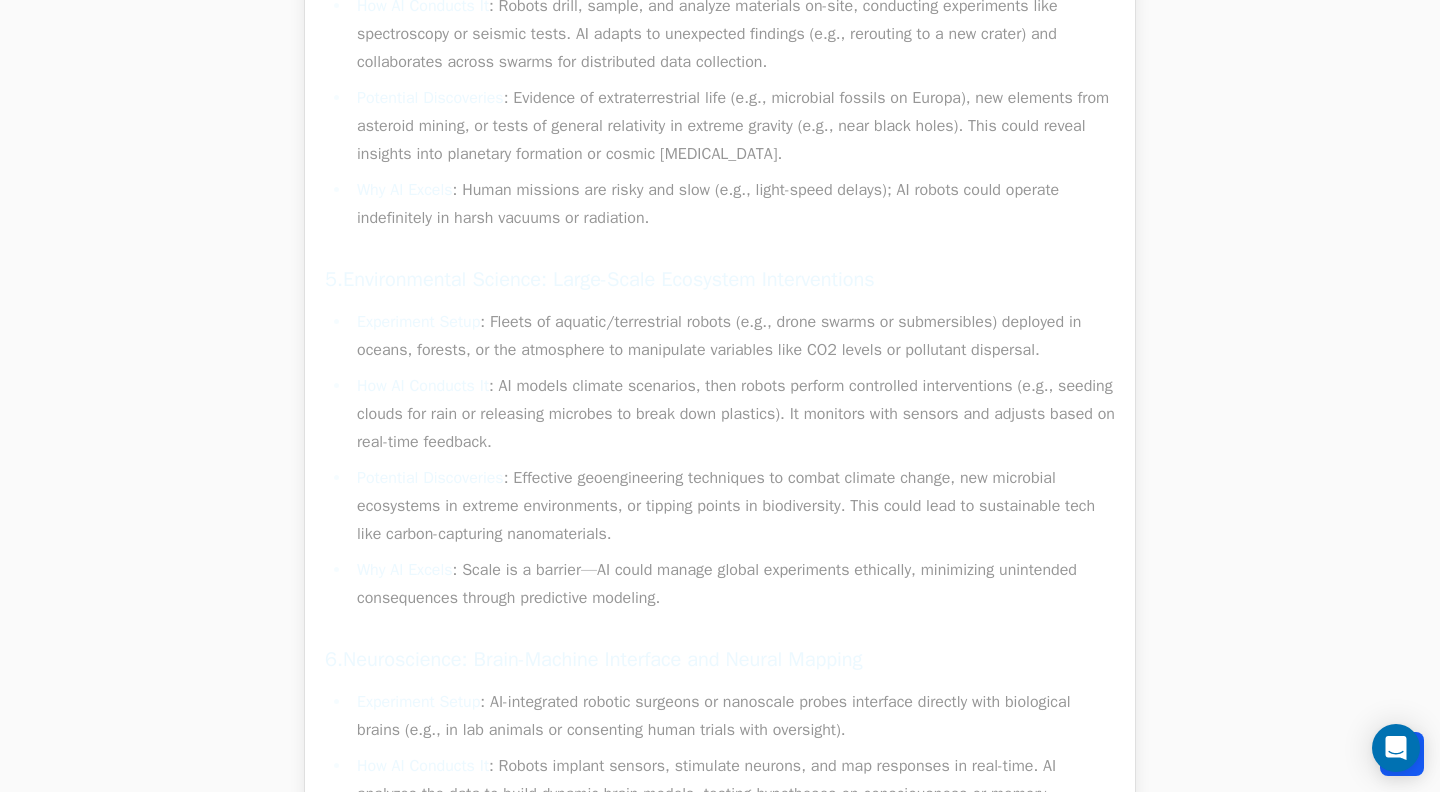 click on "How AI Conducts It : AI models climate scenarios, then robots perform controlled interventions (e.g., seeding clouds for rain or releasing microbes to break down plastics). It monitors with sensors and adjusts based on real-time feedback." at bounding box center (733, 414) 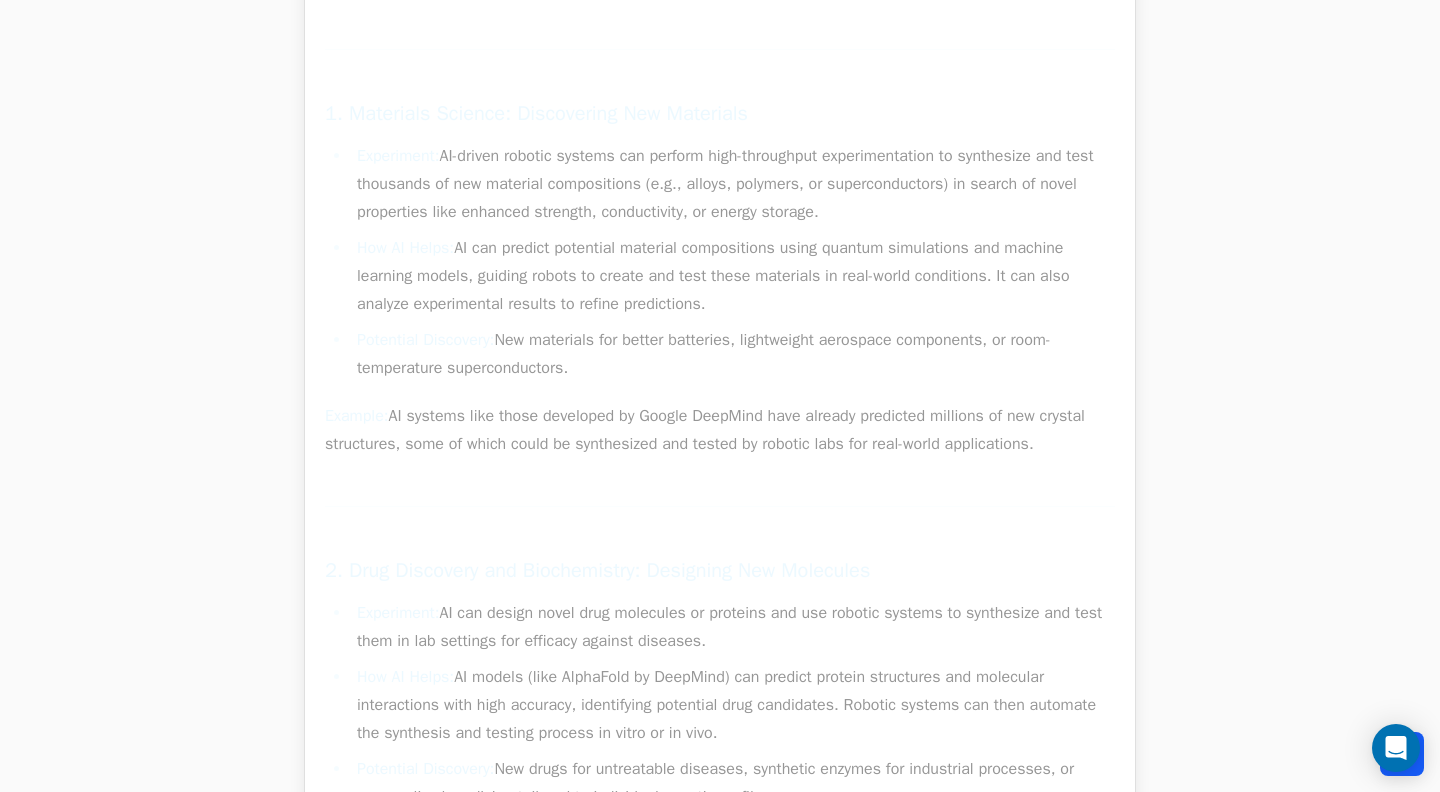 scroll, scrollTop: 0, scrollLeft: 0, axis: both 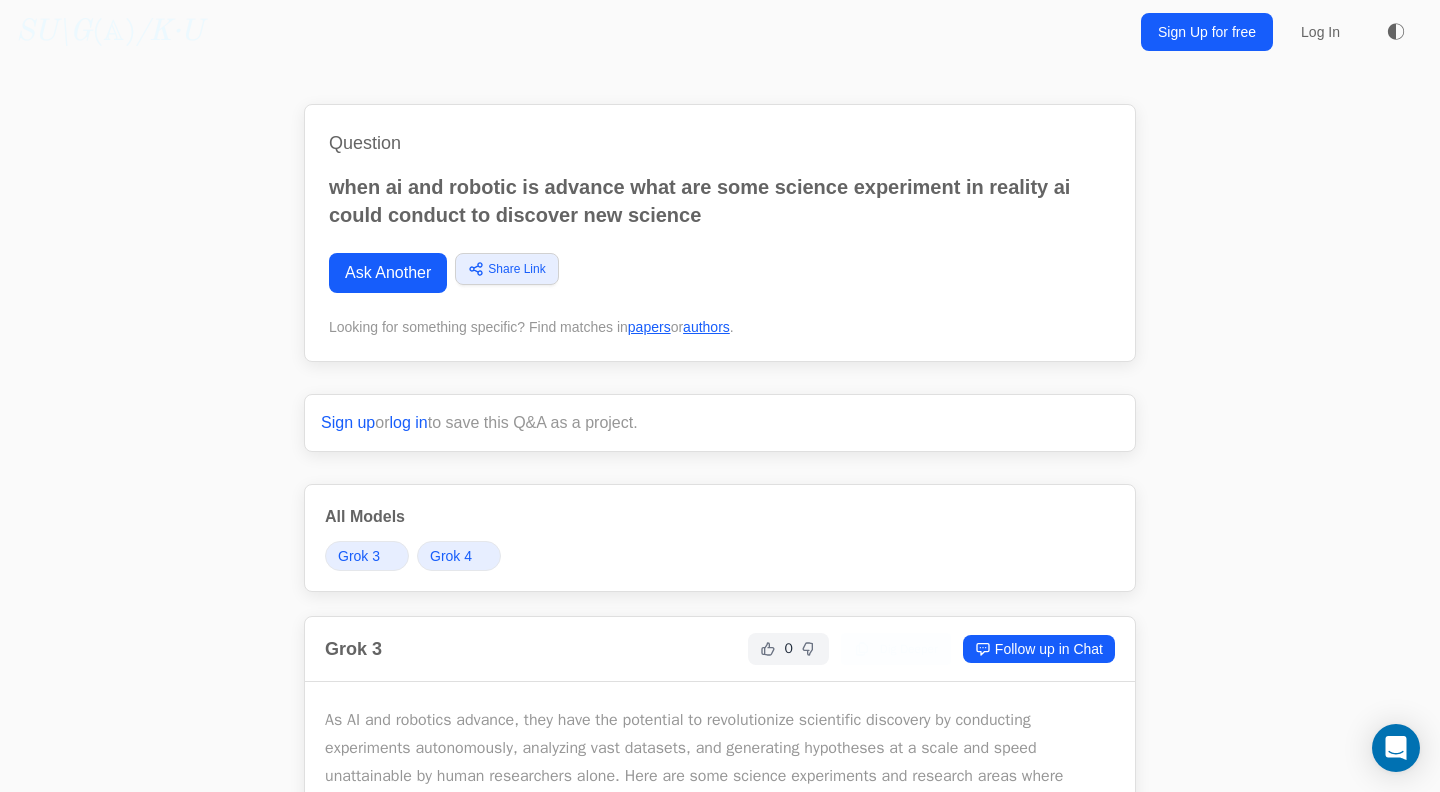 click on "when ai and robotic is advance what are some science experiment in reality ai could conduct to discover new science" at bounding box center [720, 201] 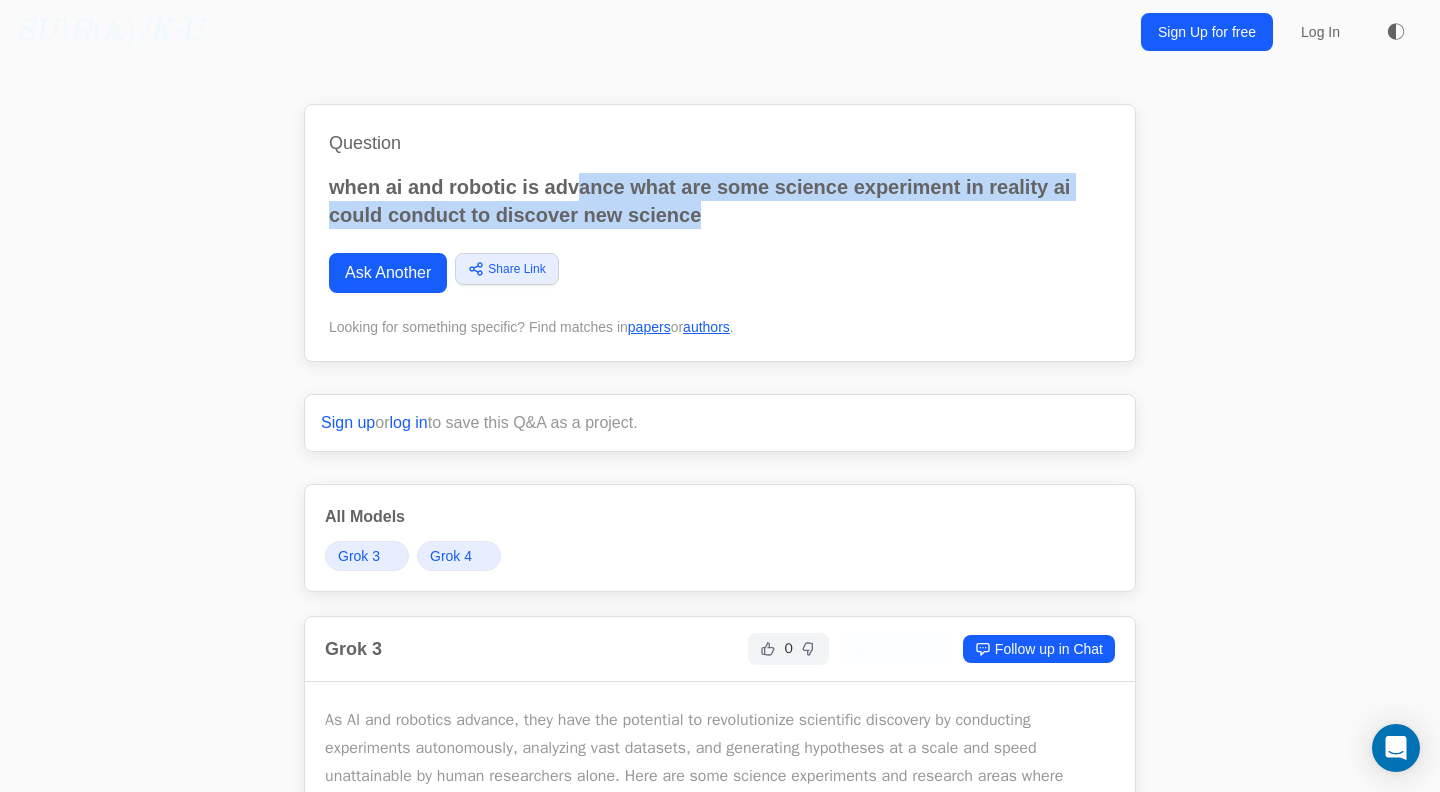 drag, startPoint x: 703, startPoint y: 210, endPoint x: 569, endPoint y: 187, distance: 135.95955 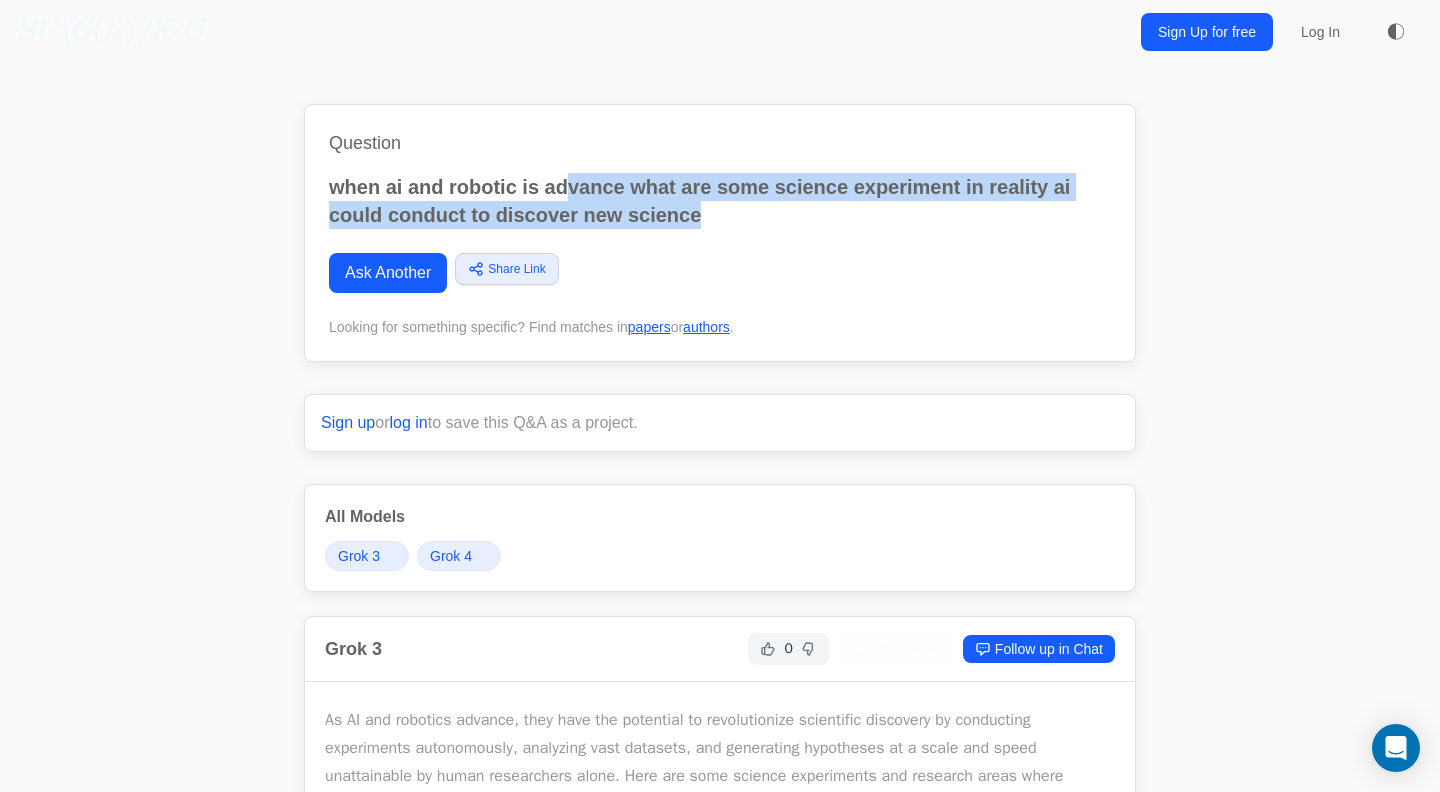 click on "Ask Another" at bounding box center [388, 273] 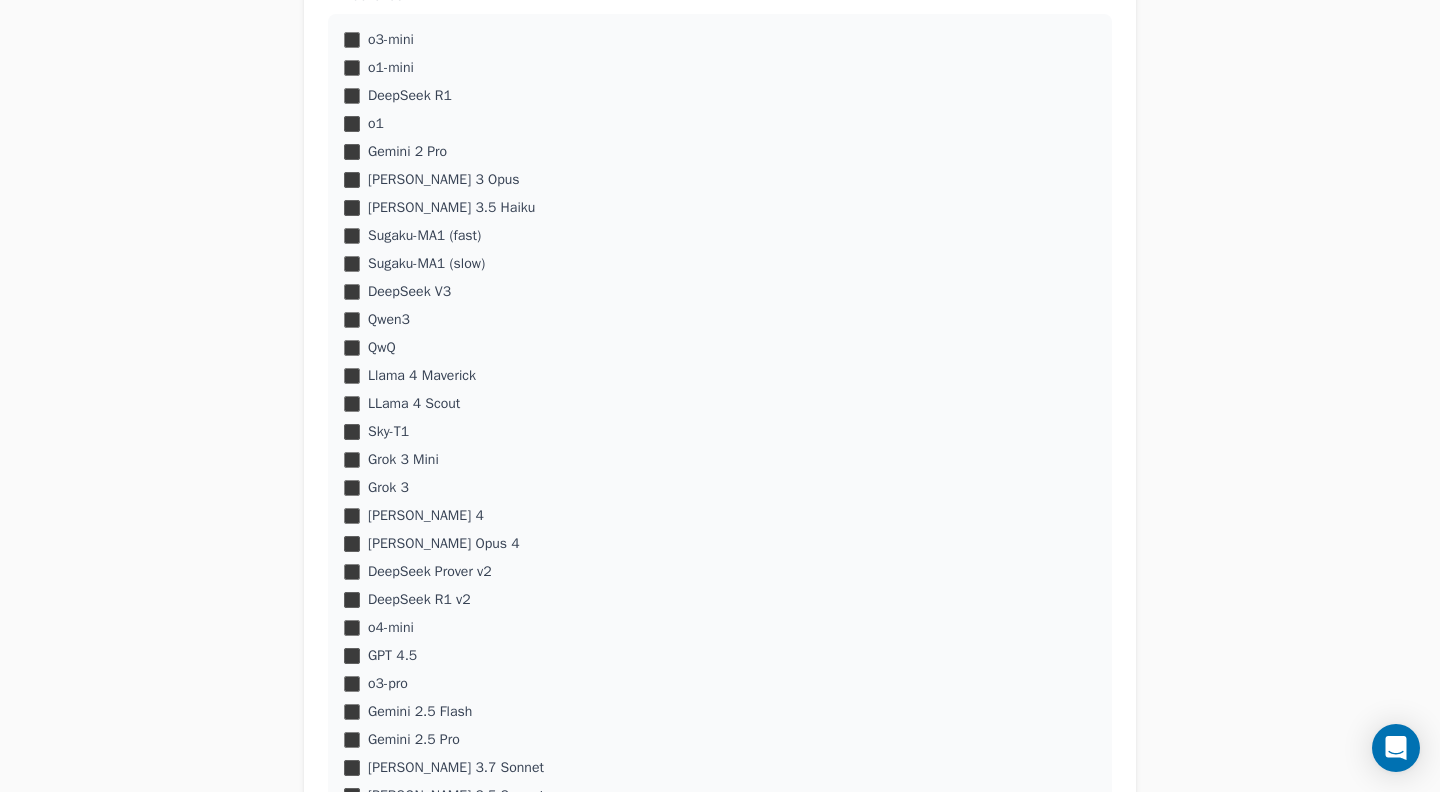 scroll, scrollTop: 0, scrollLeft: 0, axis: both 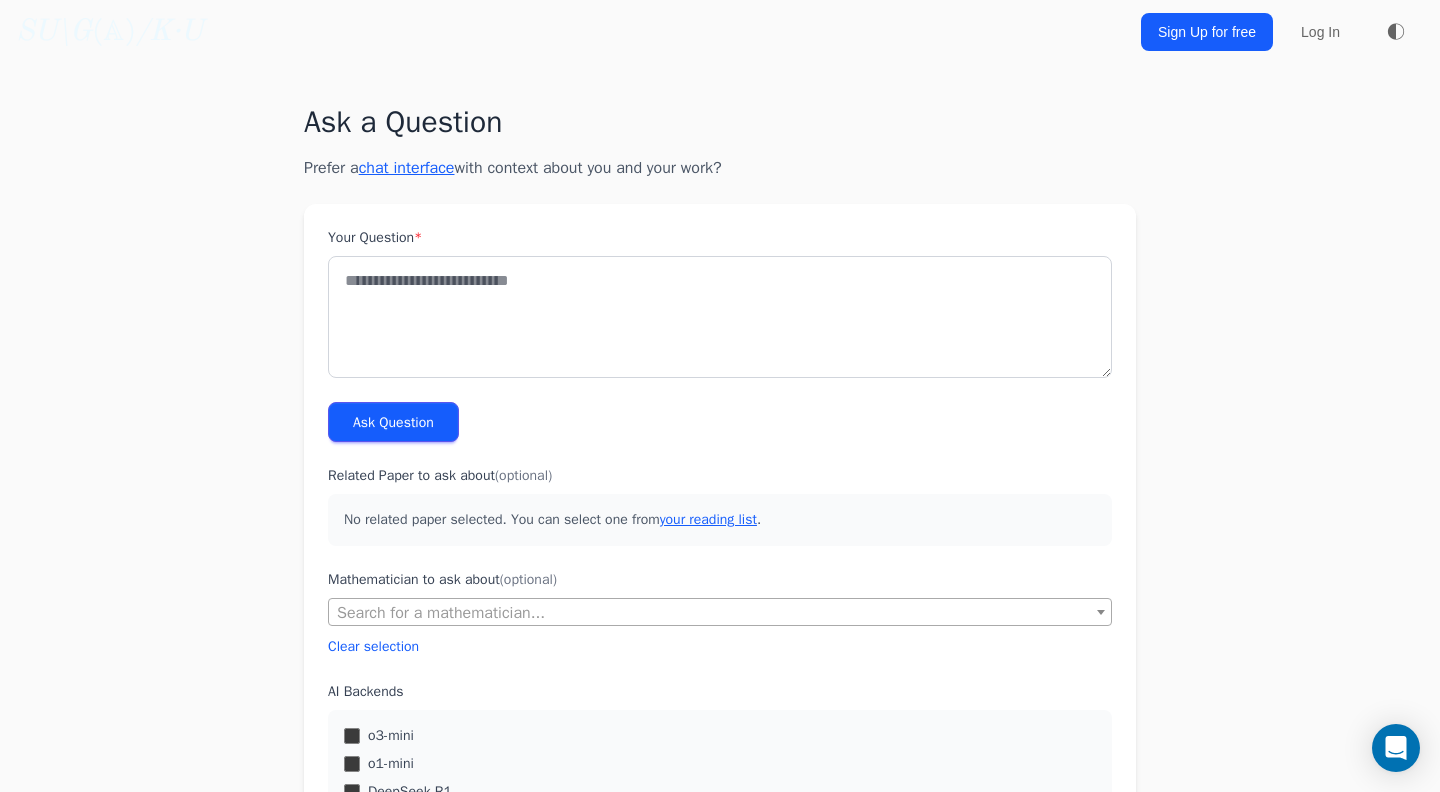 click on "Clear selection" at bounding box center [373, 647] 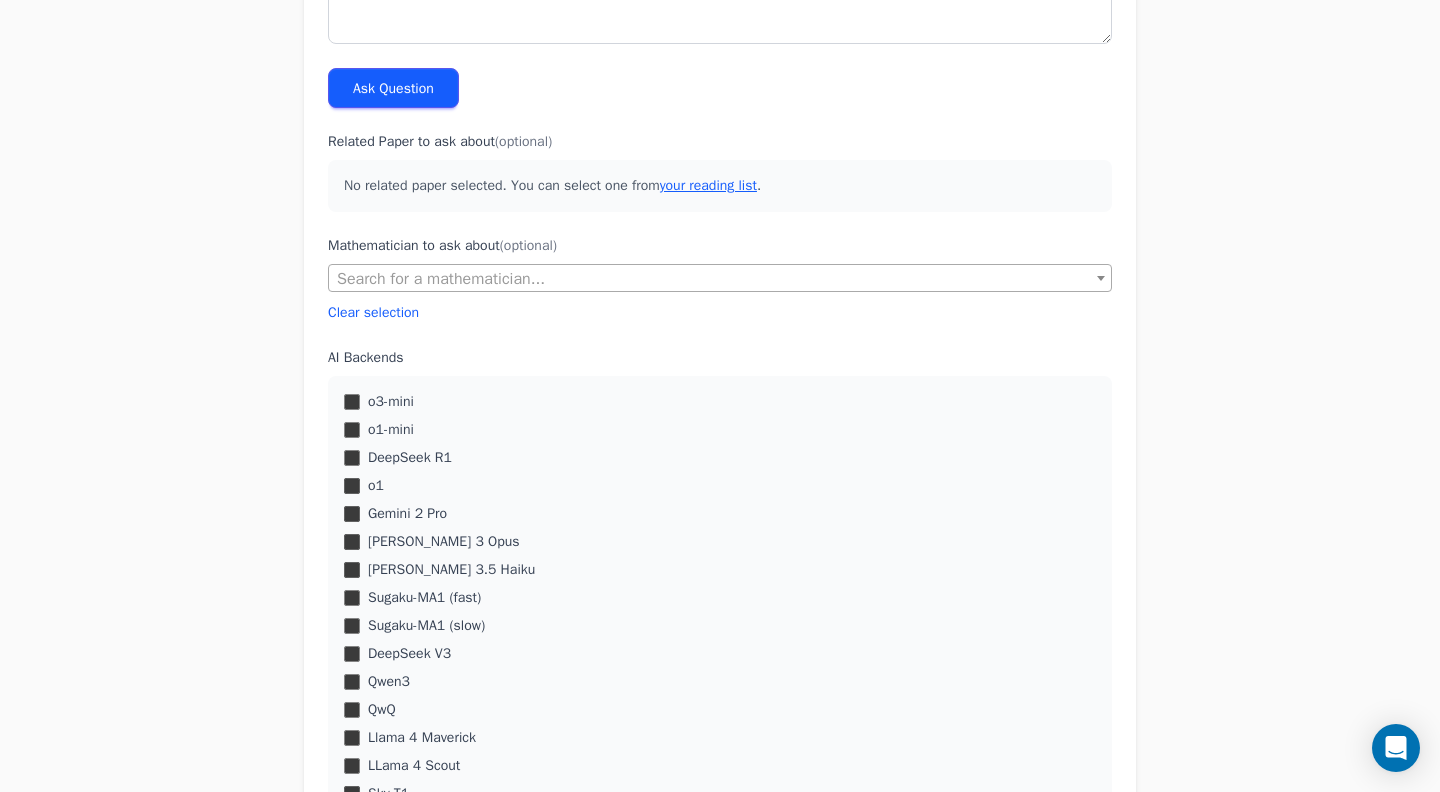 click on "Clear selection" at bounding box center (373, 313) 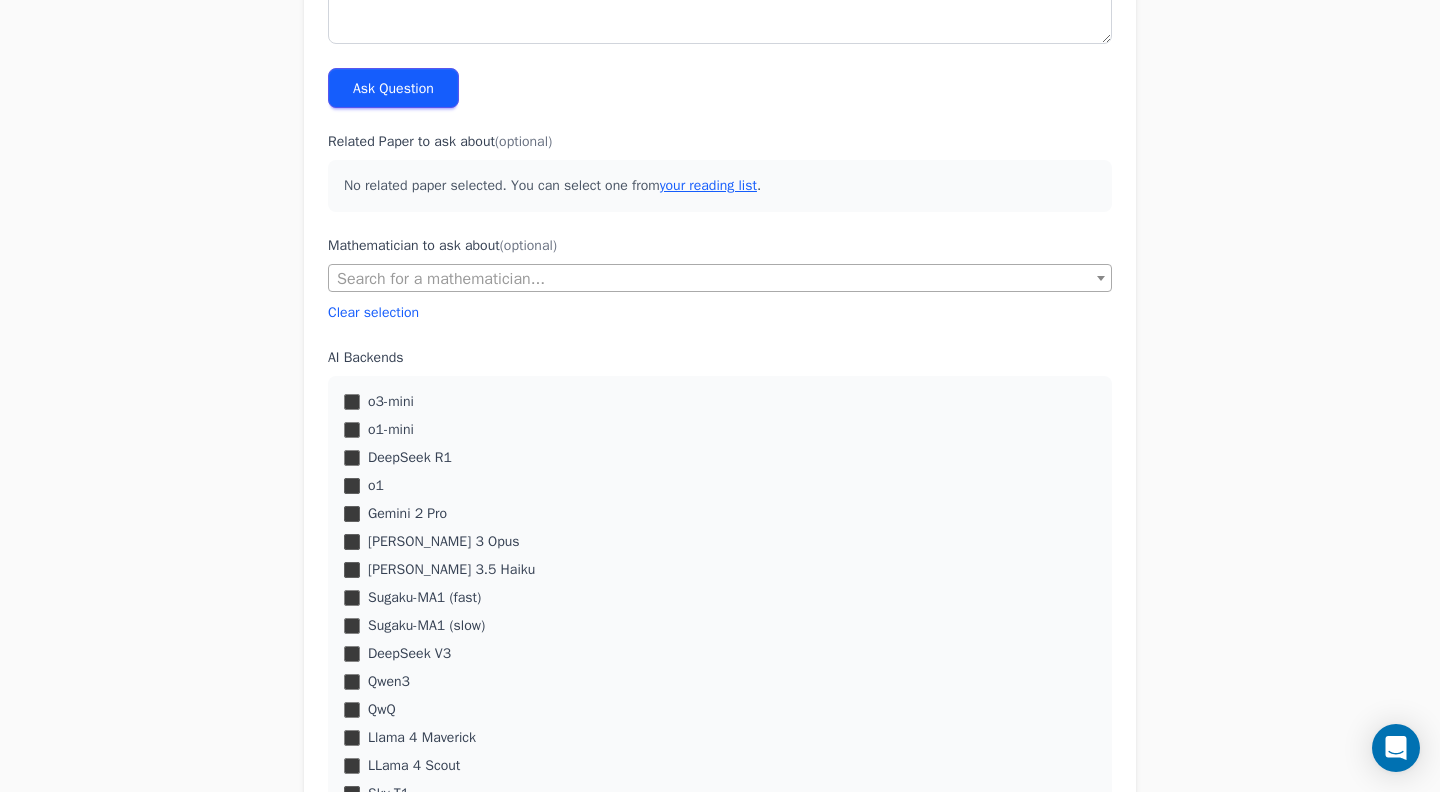 click on "Search for a mathematician..." at bounding box center [720, 279] 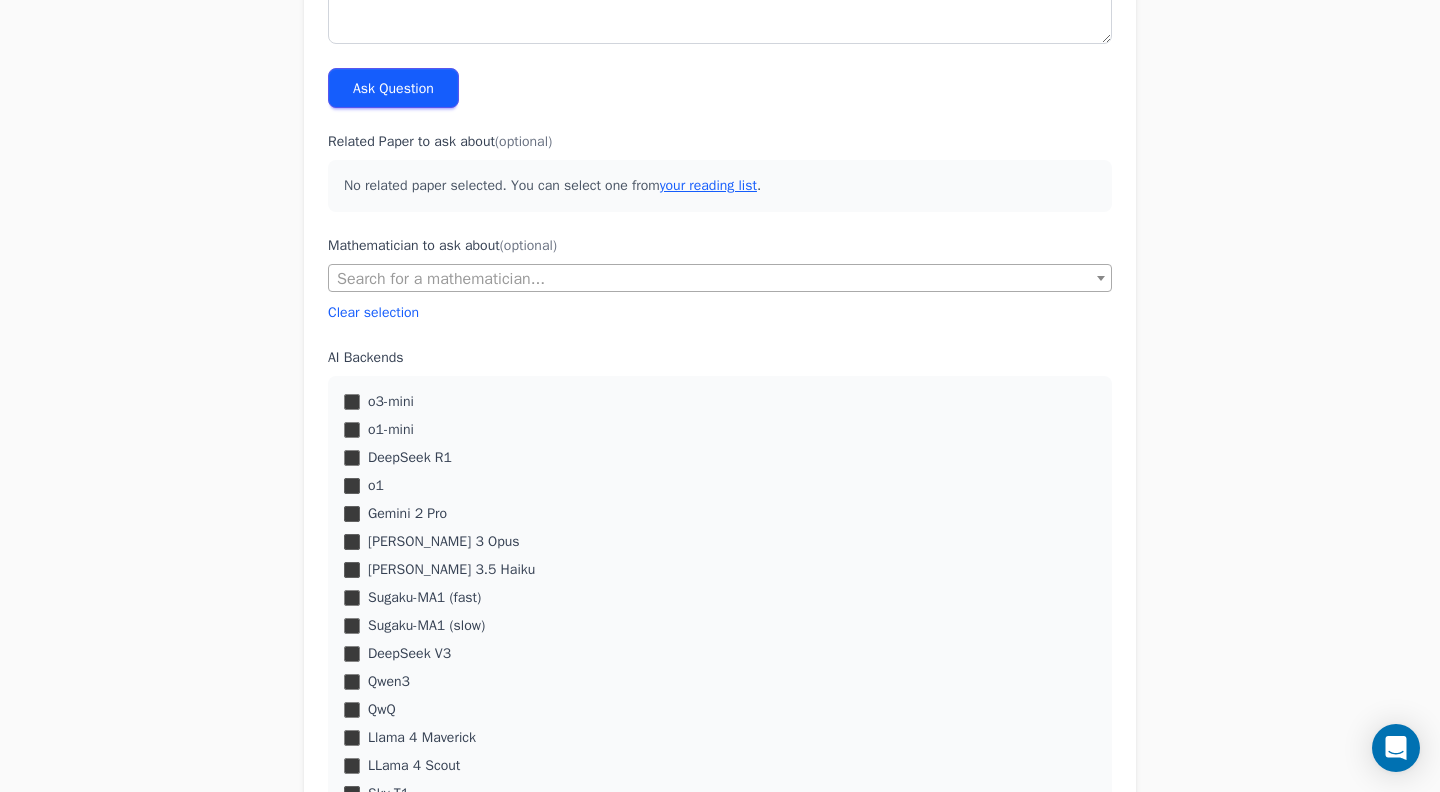 click on "Clear selection" at bounding box center (720, 312) 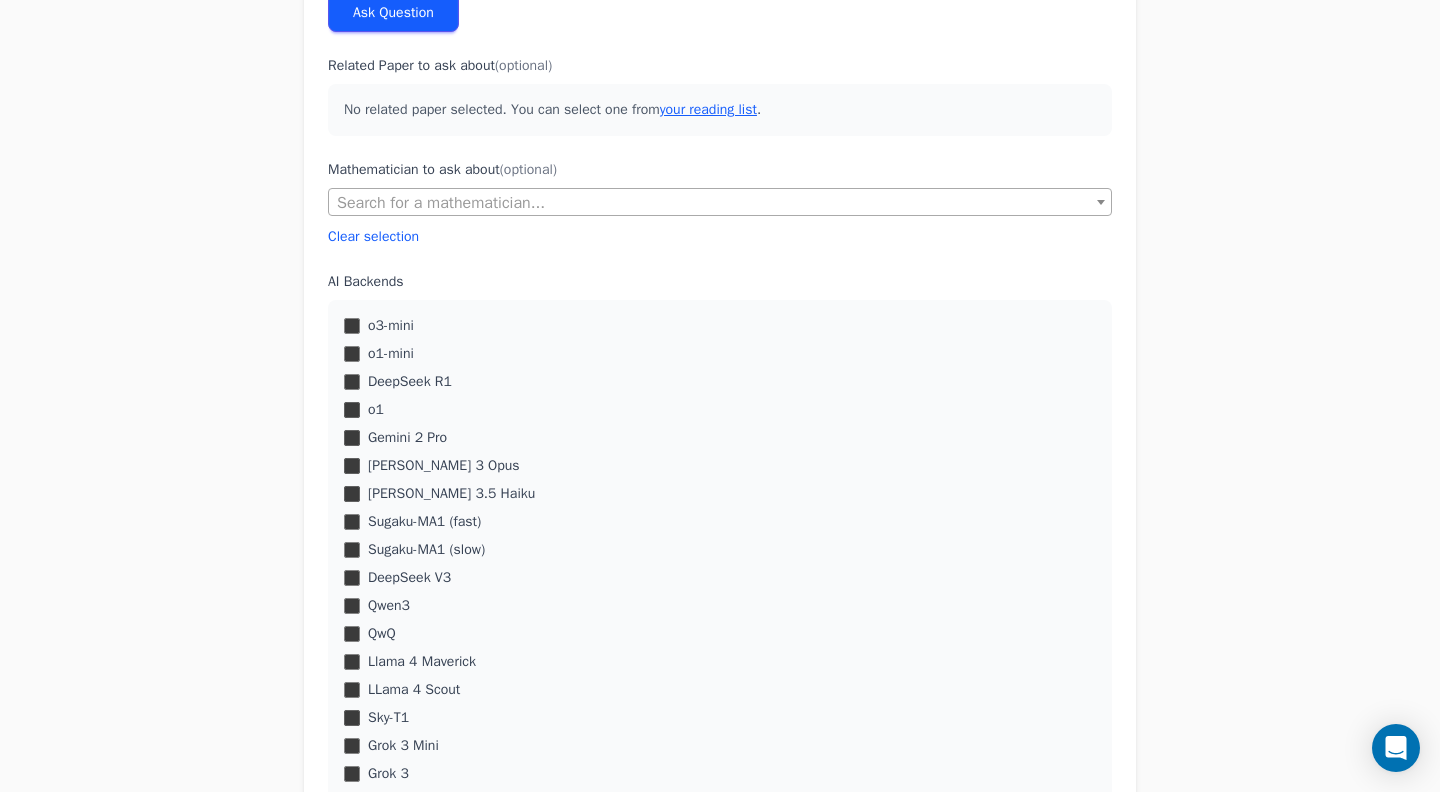 scroll, scrollTop: 1002, scrollLeft: 0, axis: vertical 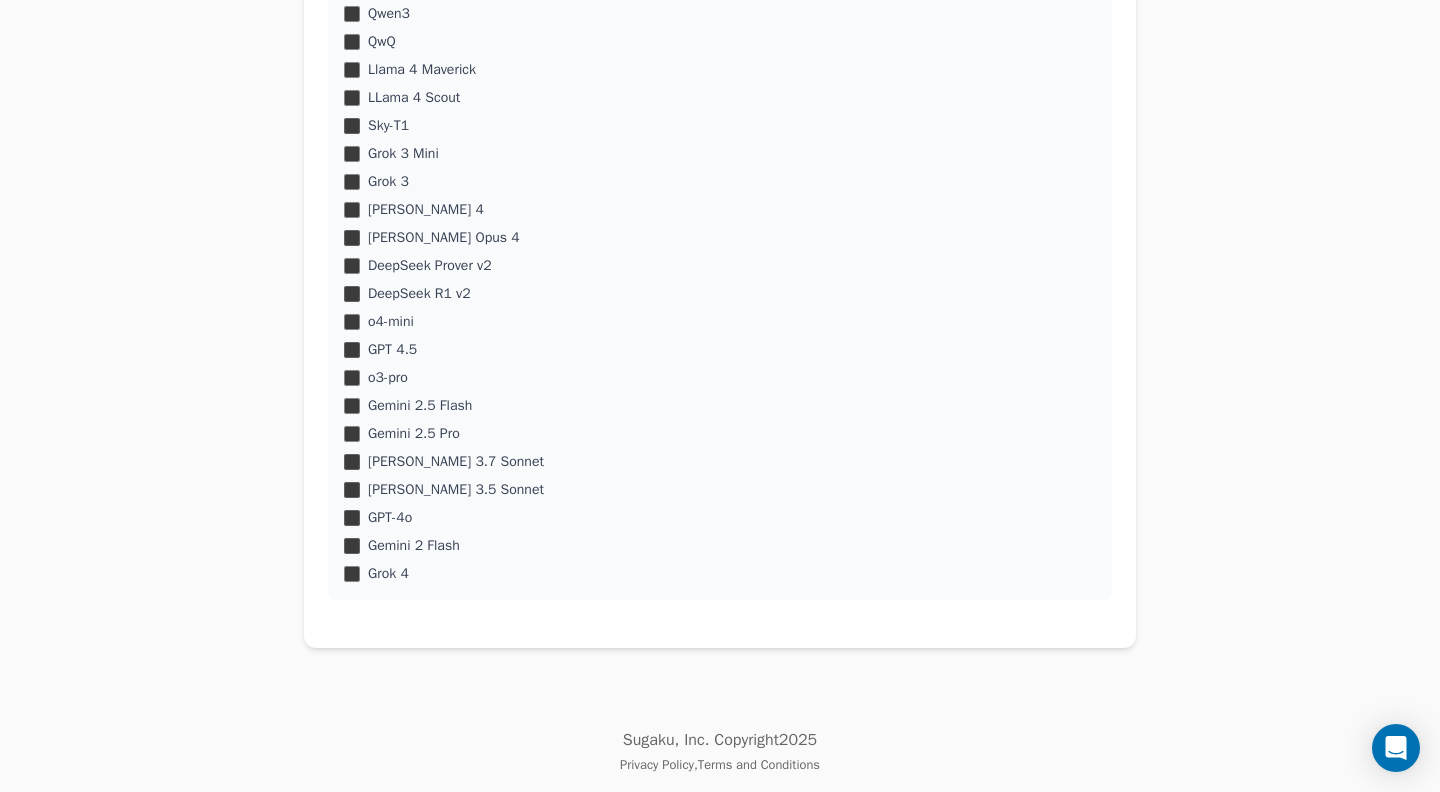 click on "DeepSeek Prover v2" at bounding box center [720, 266] 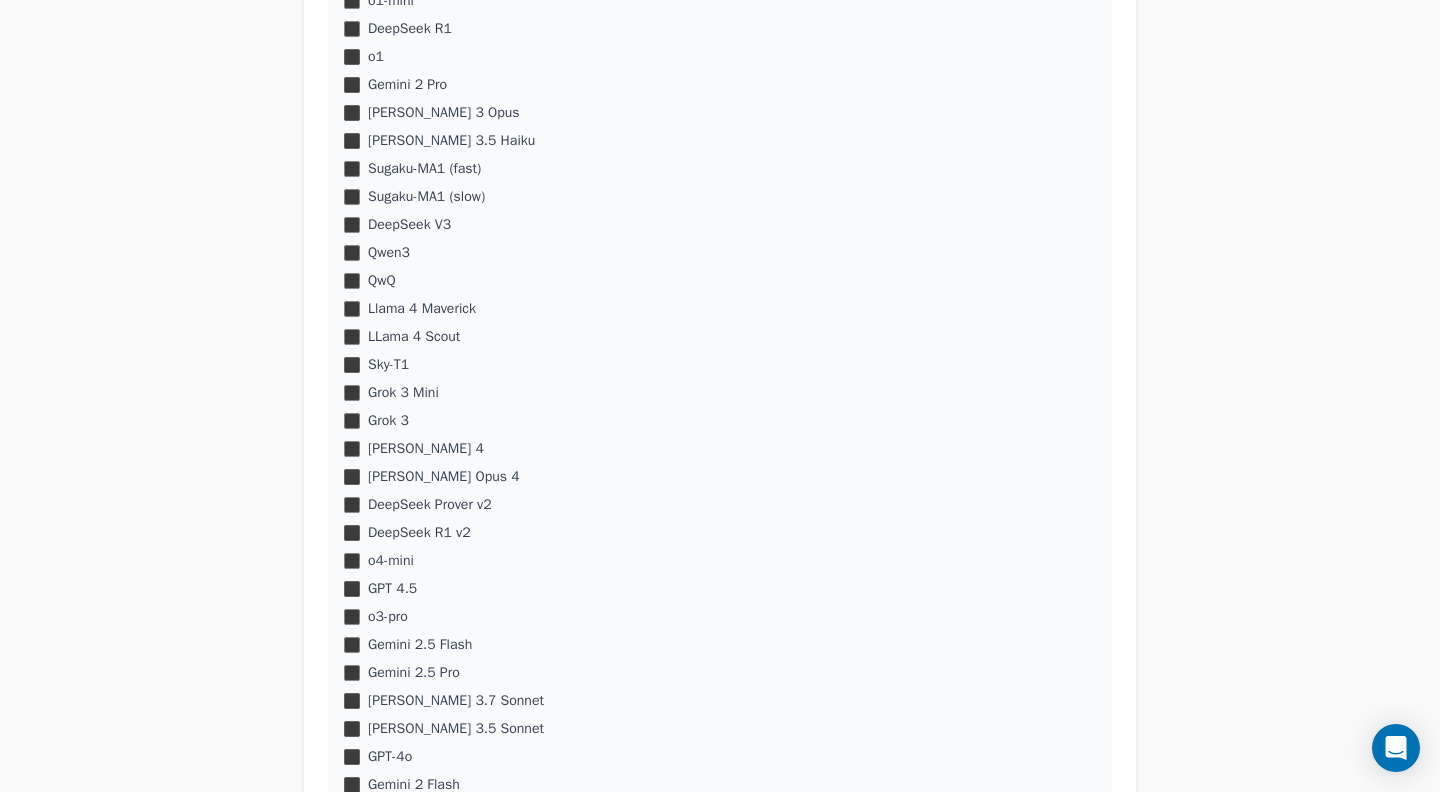 scroll, scrollTop: 604, scrollLeft: 0, axis: vertical 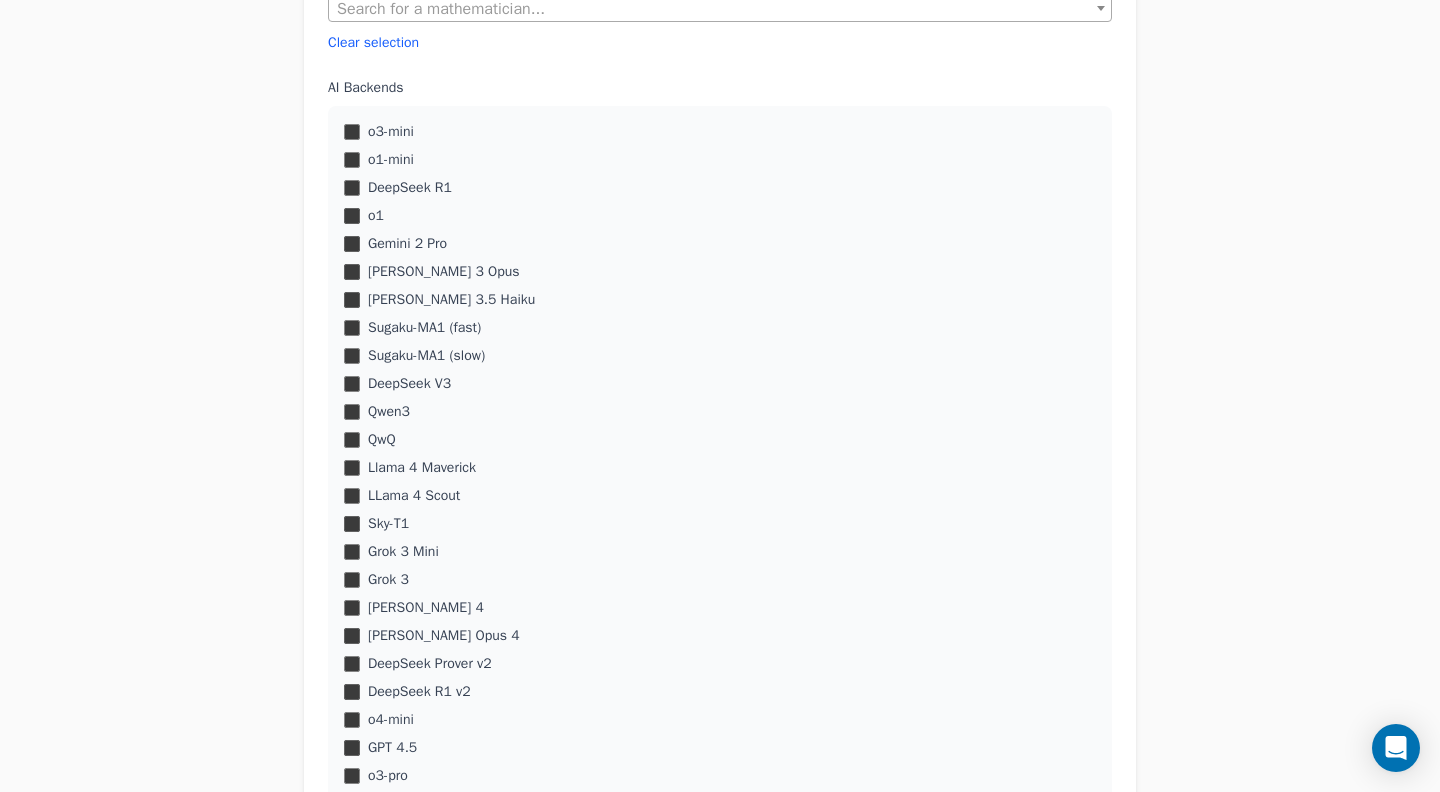 click on "o3-mini
o1-mini
DeepSeek R1
o1
Gemini 2 Pro
Claude 3 Opus" at bounding box center (720, 552) 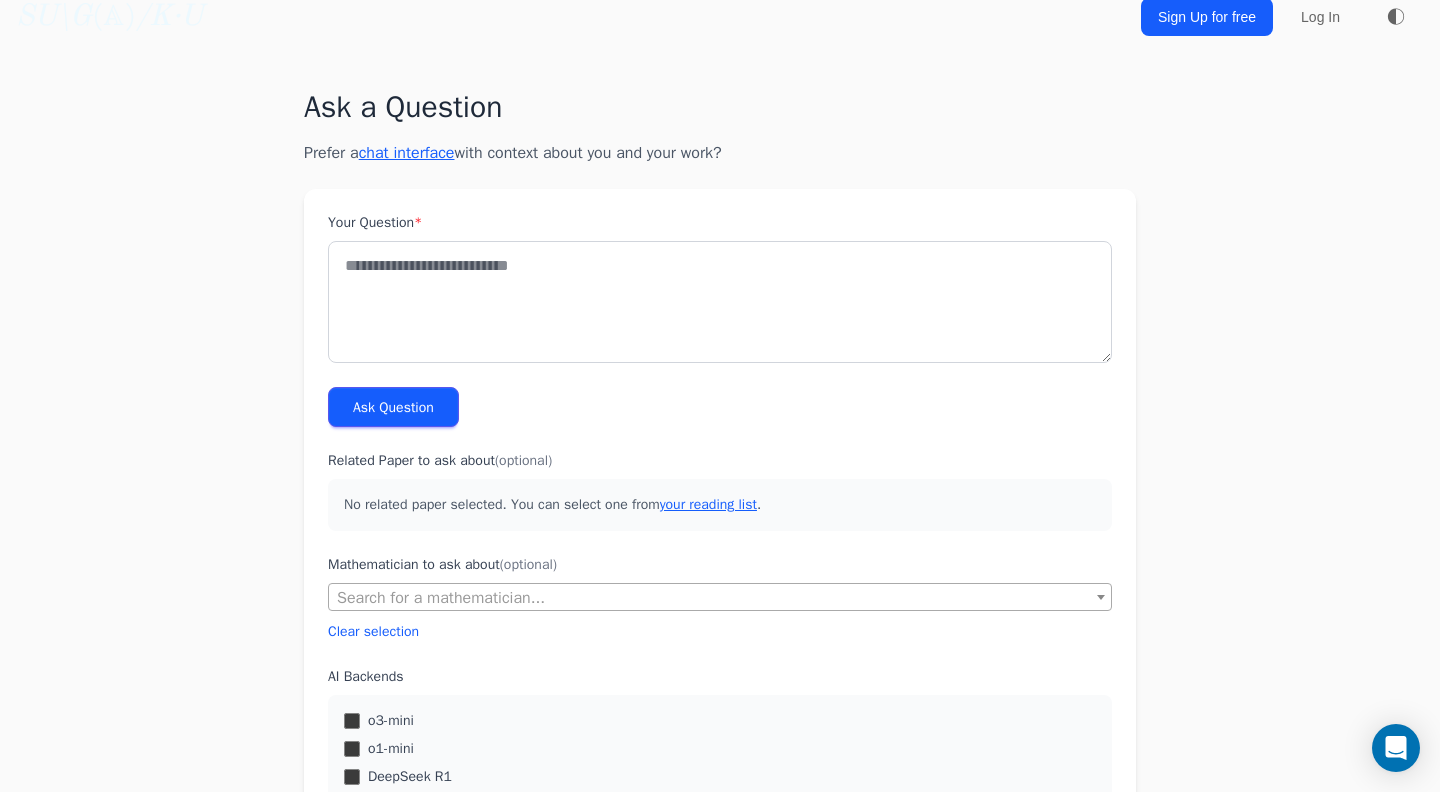 scroll, scrollTop: 3, scrollLeft: 0, axis: vertical 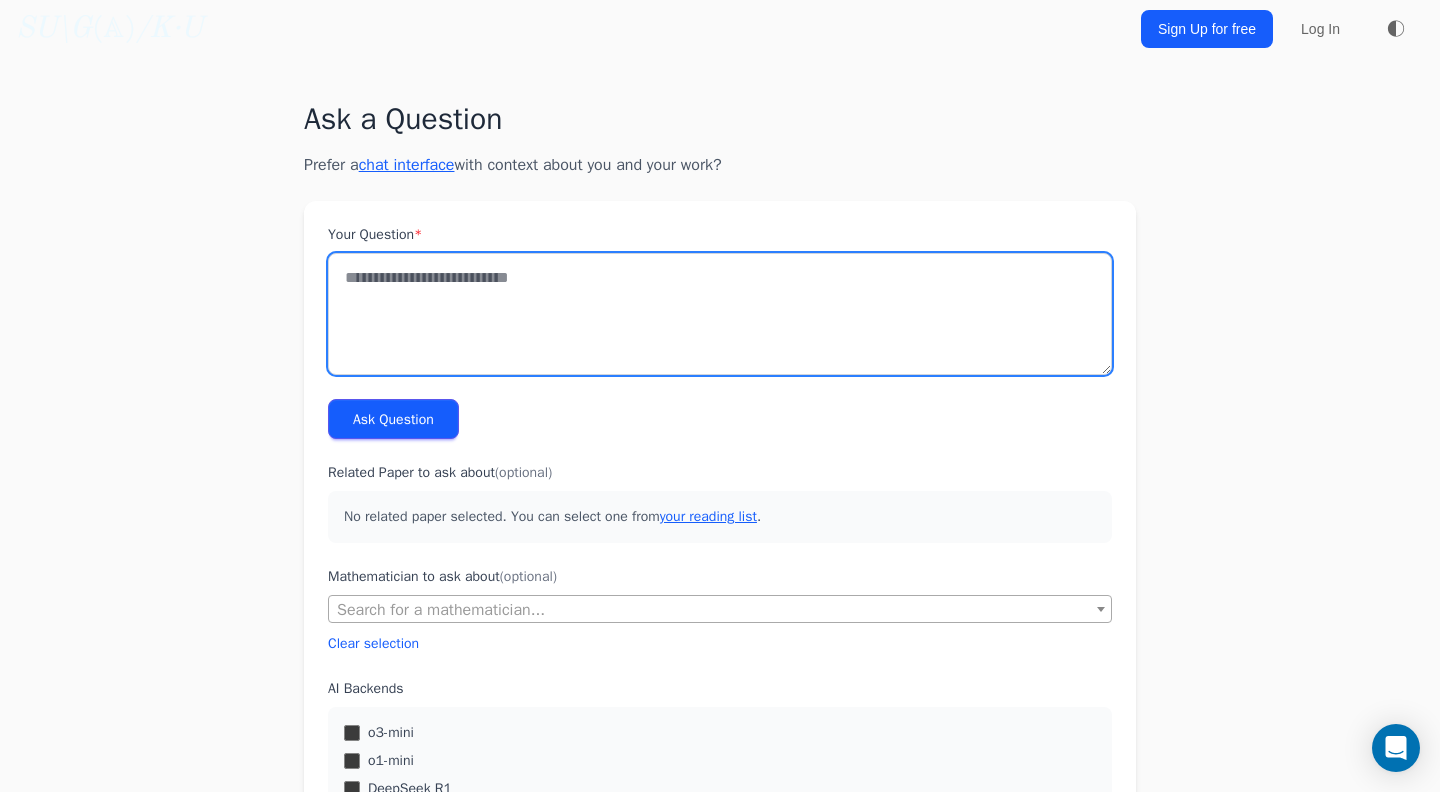 click on "Your Question  *" at bounding box center (720, 314) 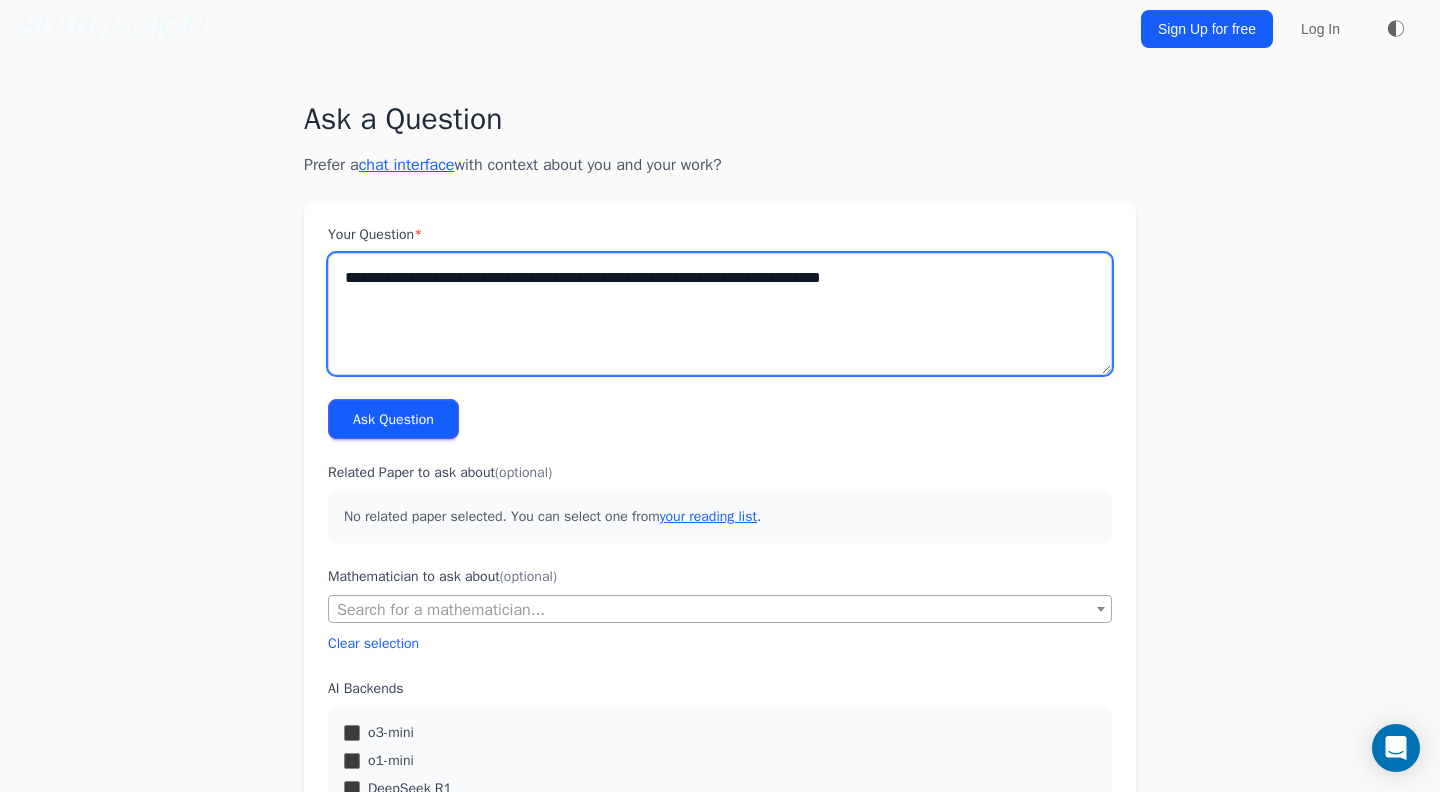 type on "**********" 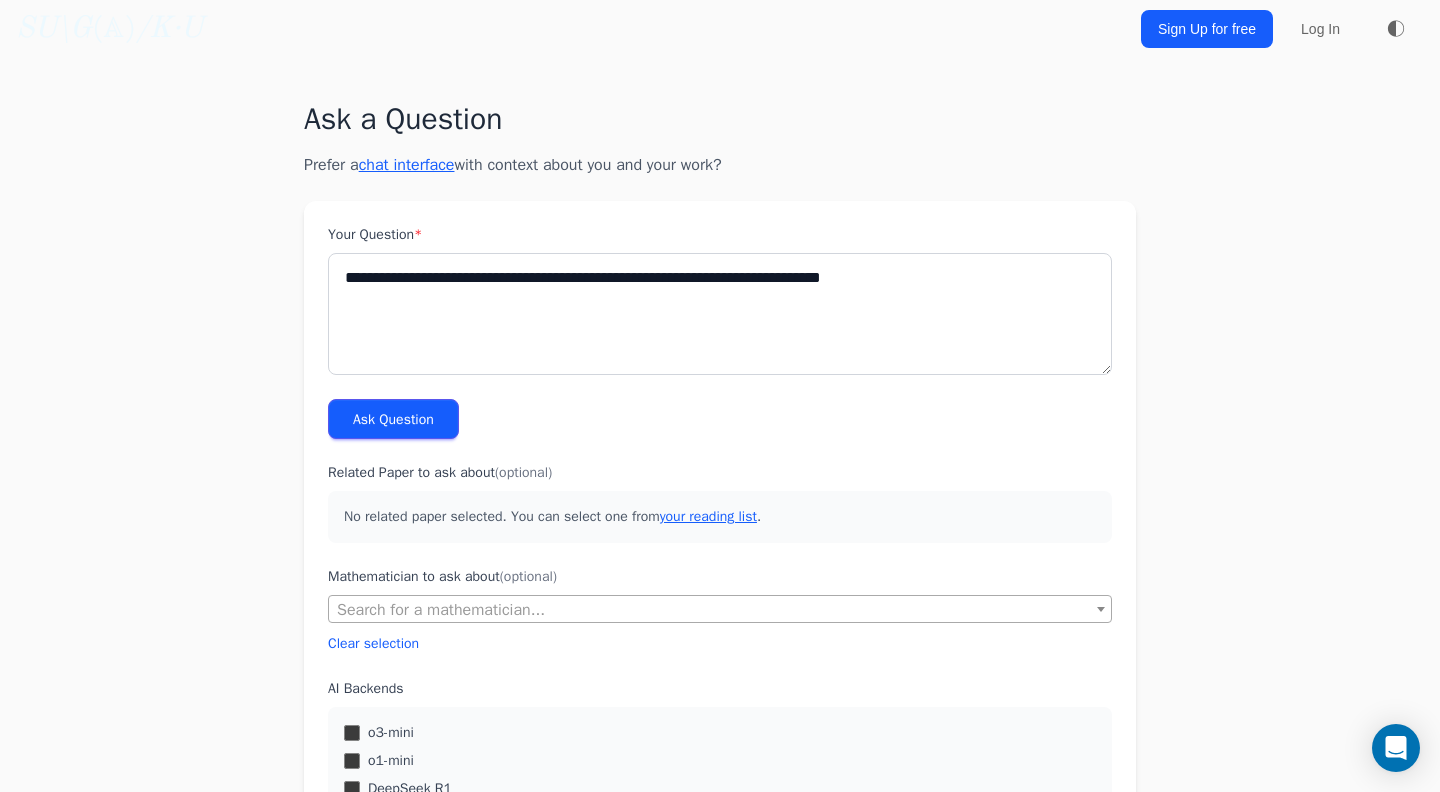 click on "Ask Question" at bounding box center [393, 419] 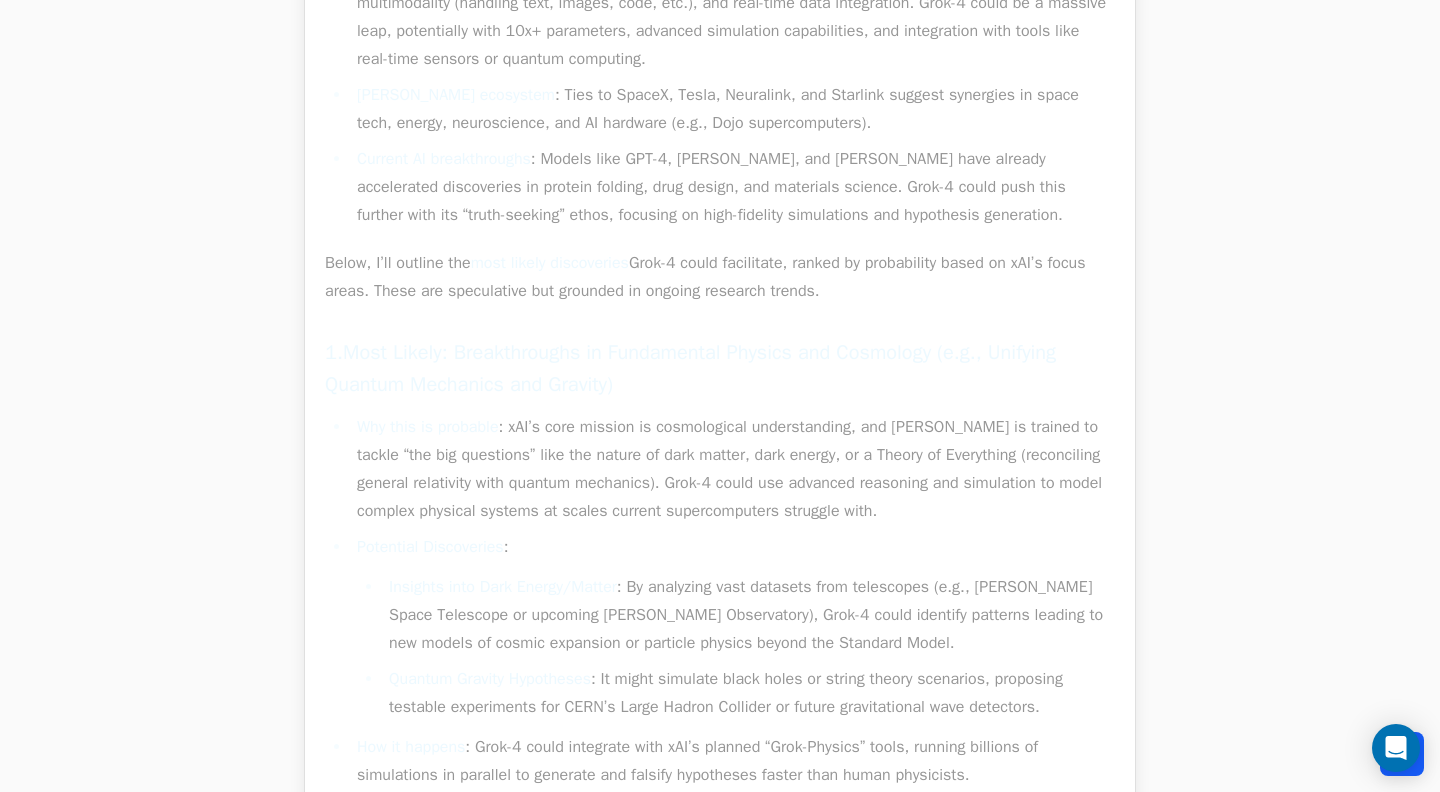 scroll, scrollTop: 1098, scrollLeft: 0, axis: vertical 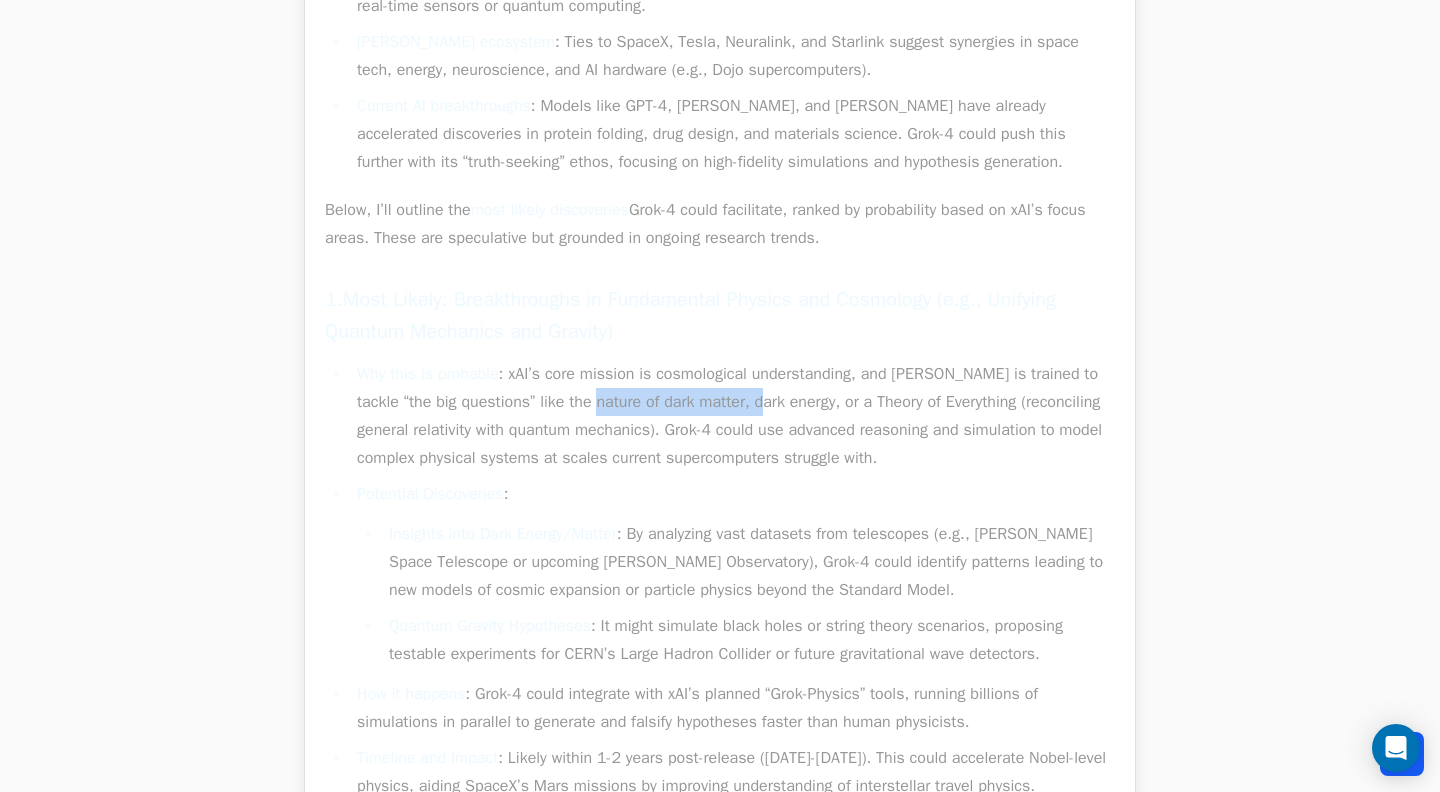 drag, startPoint x: 578, startPoint y: 405, endPoint x: 777, endPoint y: 407, distance: 199.01006 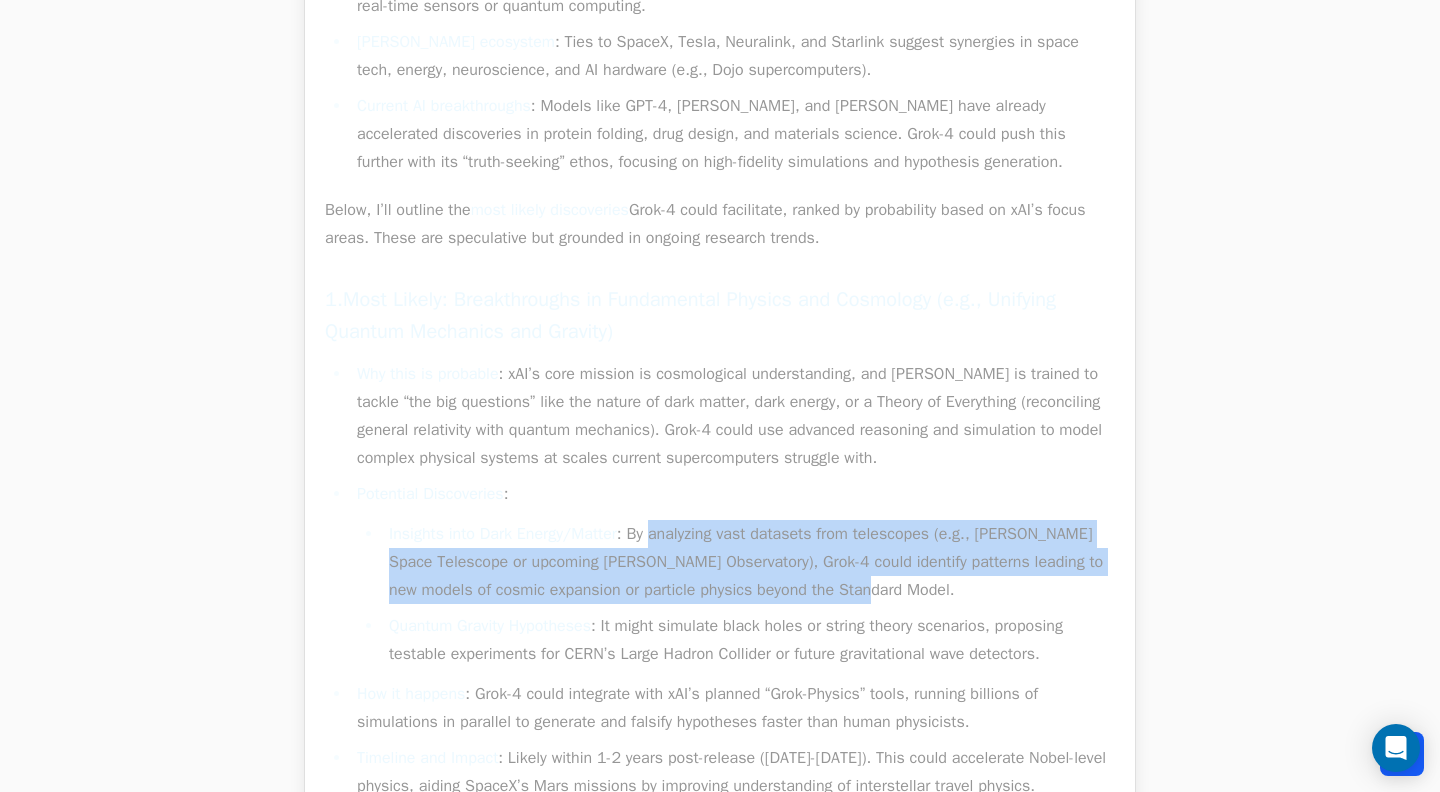 drag, startPoint x: 662, startPoint y: 526, endPoint x: 930, endPoint y: 601, distance: 278.2966 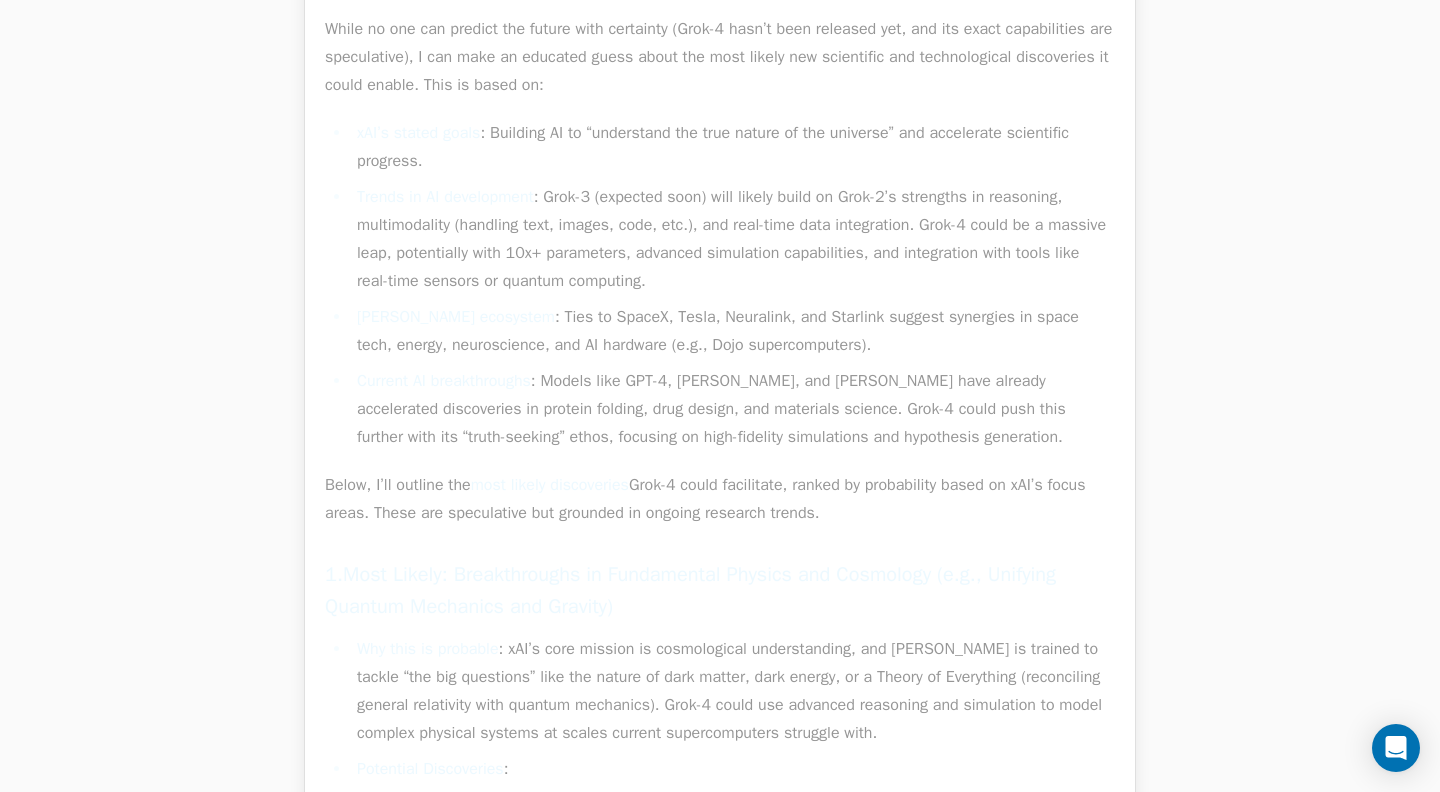 scroll, scrollTop: 0, scrollLeft: 0, axis: both 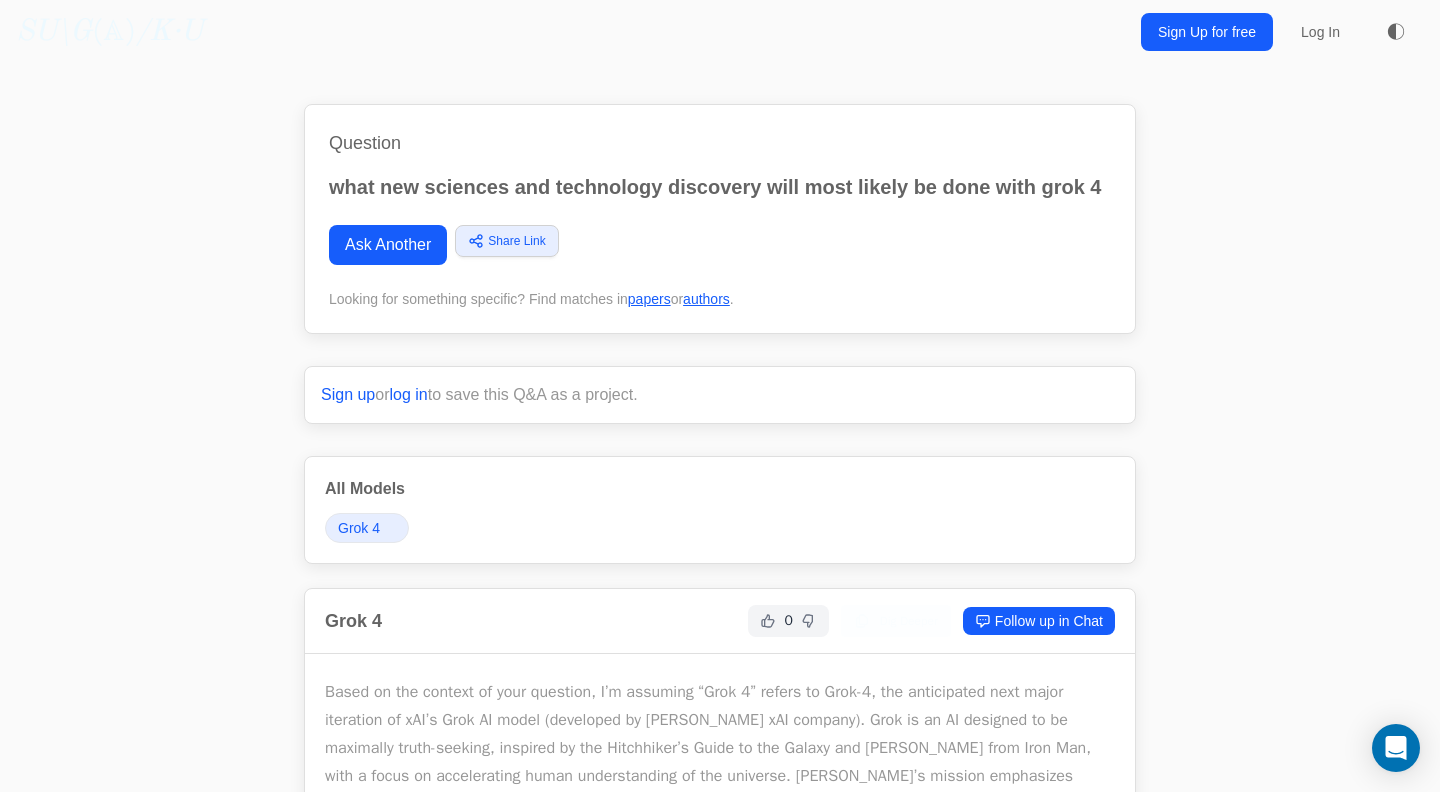 click on "Ask Another" at bounding box center (388, 245) 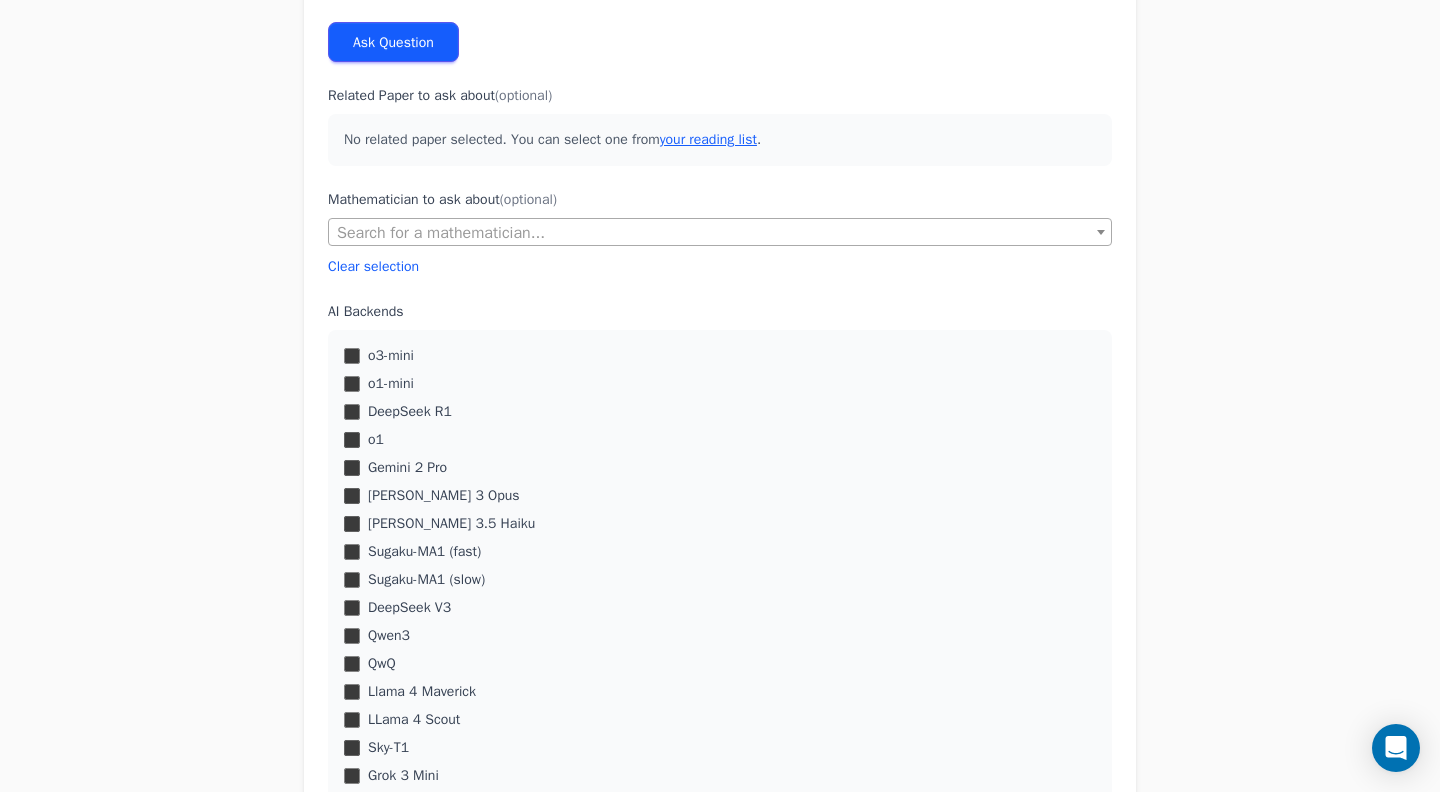 scroll, scrollTop: 380, scrollLeft: 0, axis: vertical 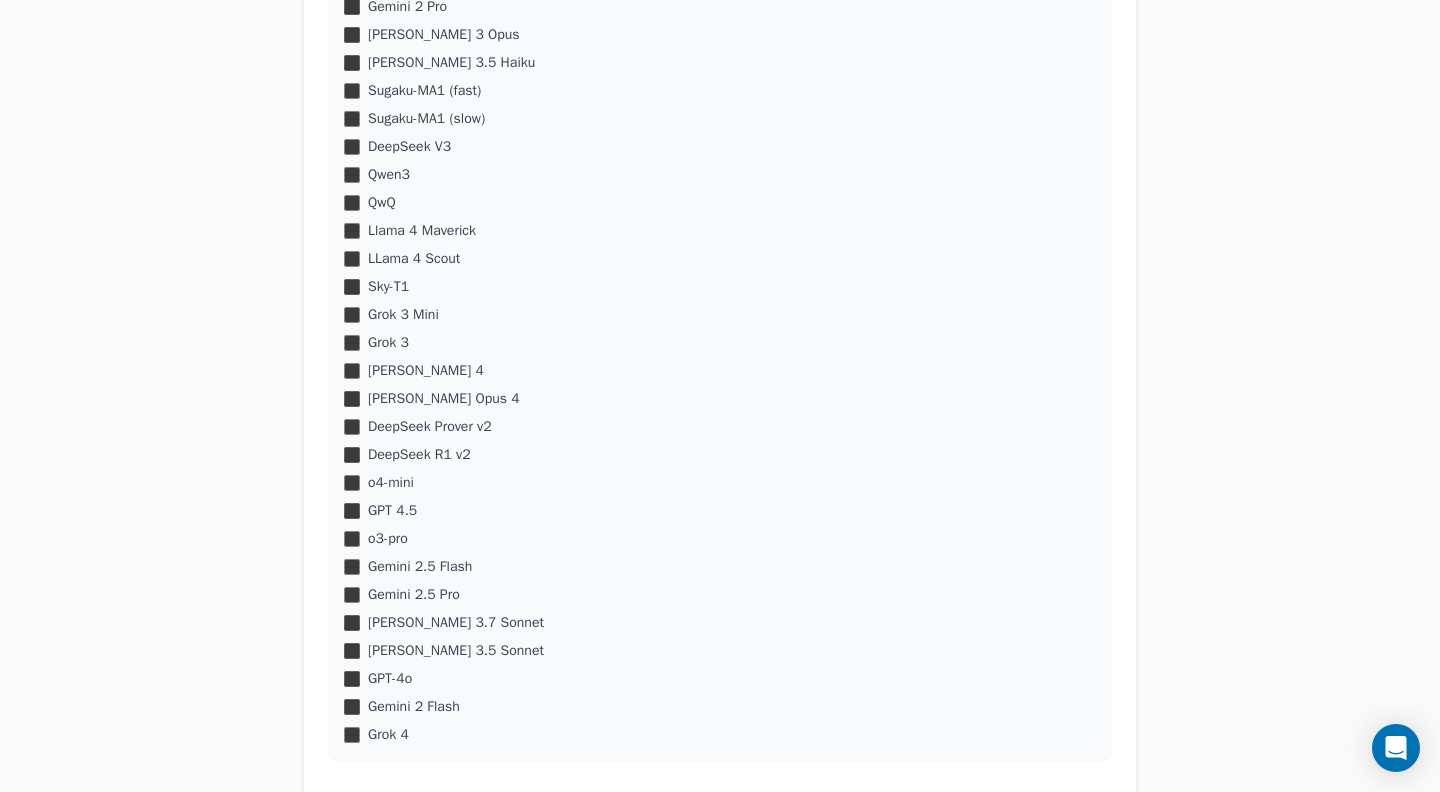 click on "o3-mini
o1-mini
DeepSeek R1
o1
Gemini 2 Pro
Claude 3 Opus" at bounding box center (720, 315) 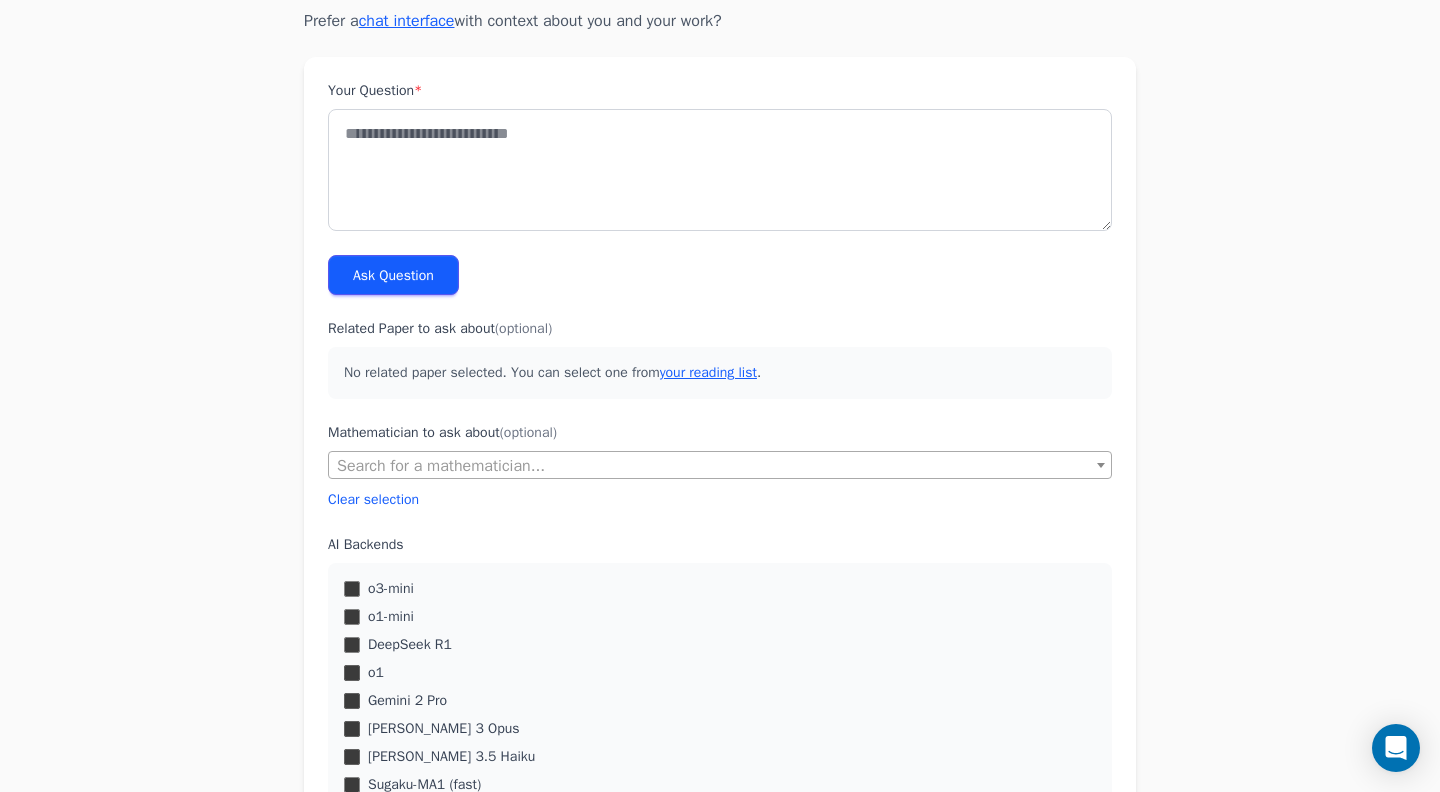 scroll, scrollTop: 84, scrollLeft: 0, axis: vertical 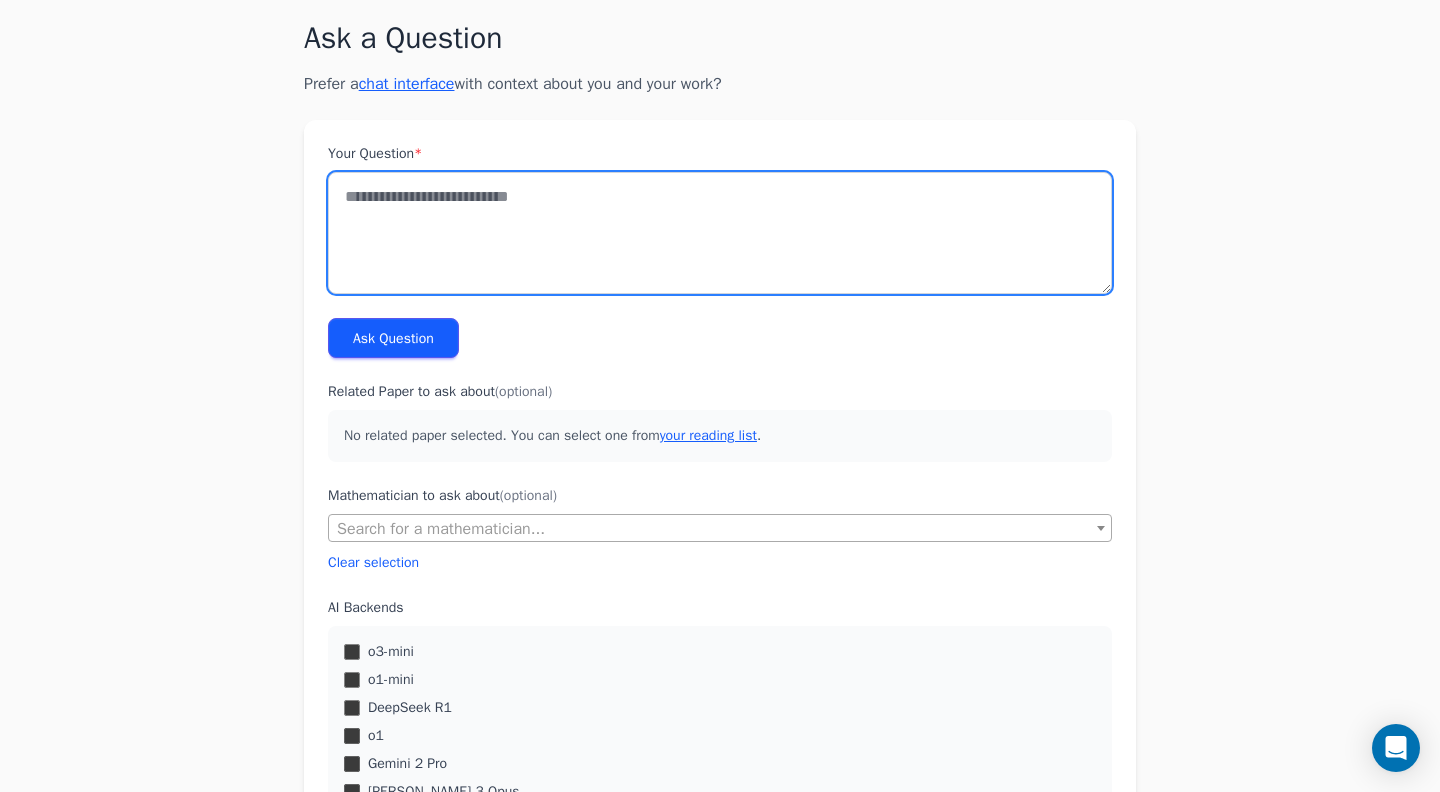 click on "Your Question  *" at bounding box center (720, 233) 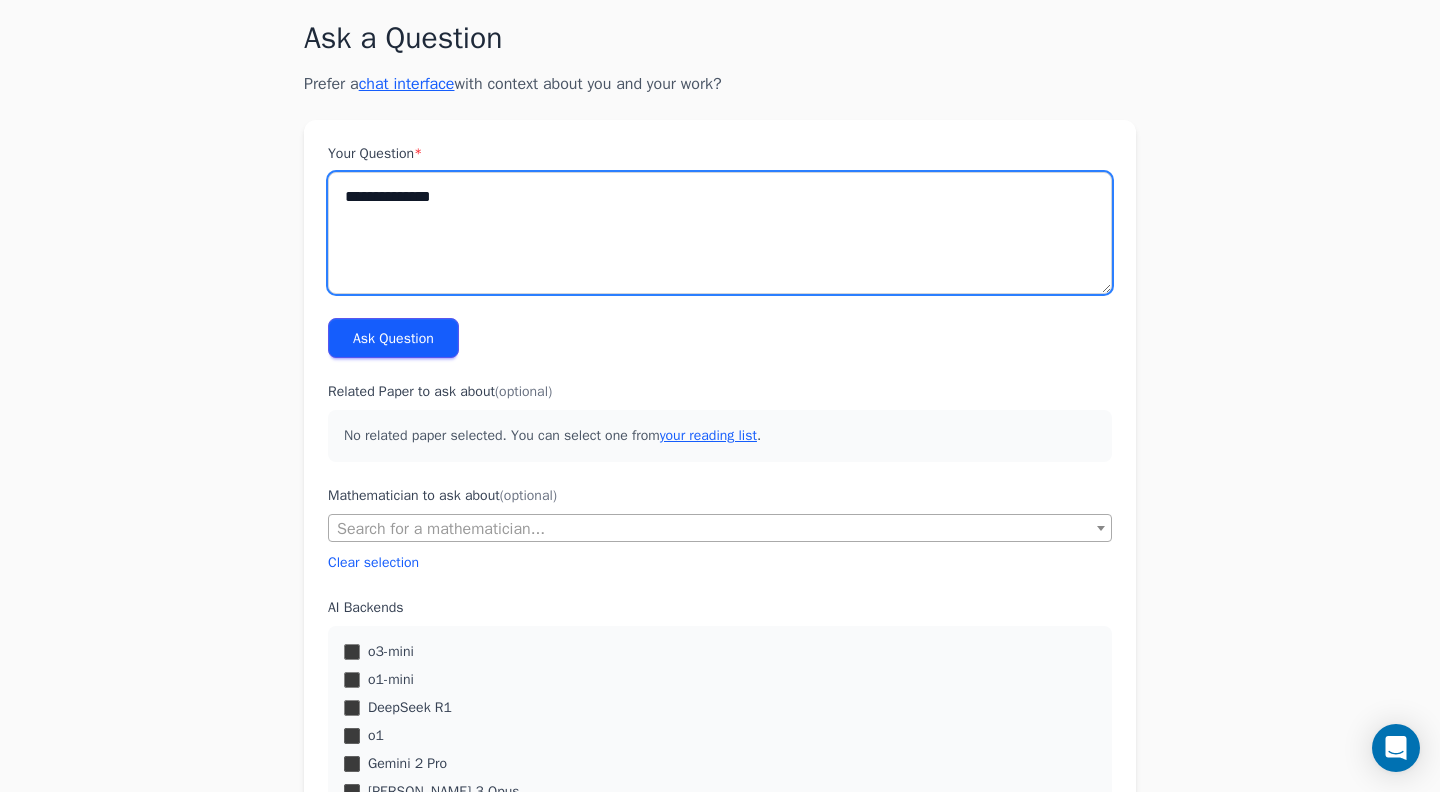 type on "**********" 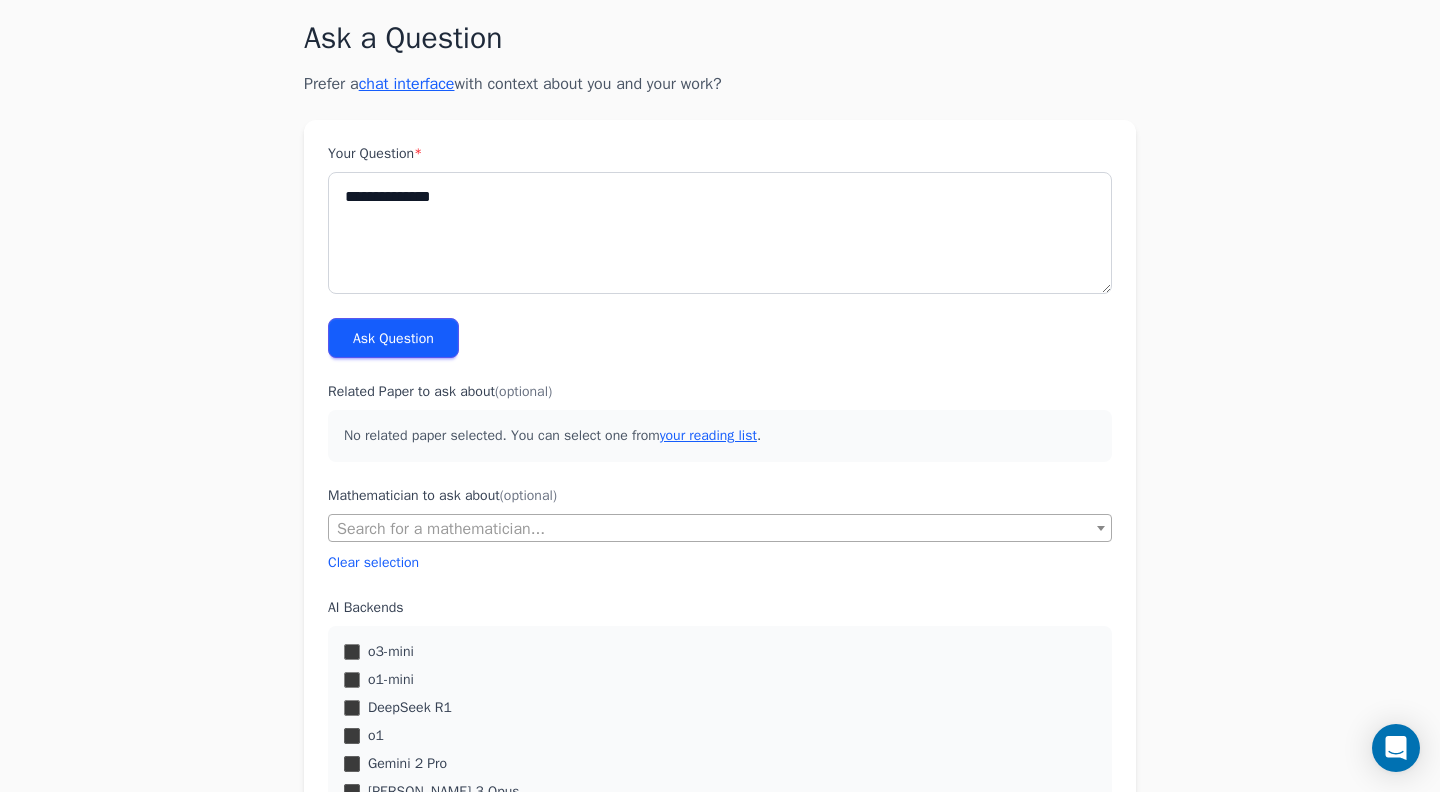click on "Ask Question" at bounding box center (393, 338) 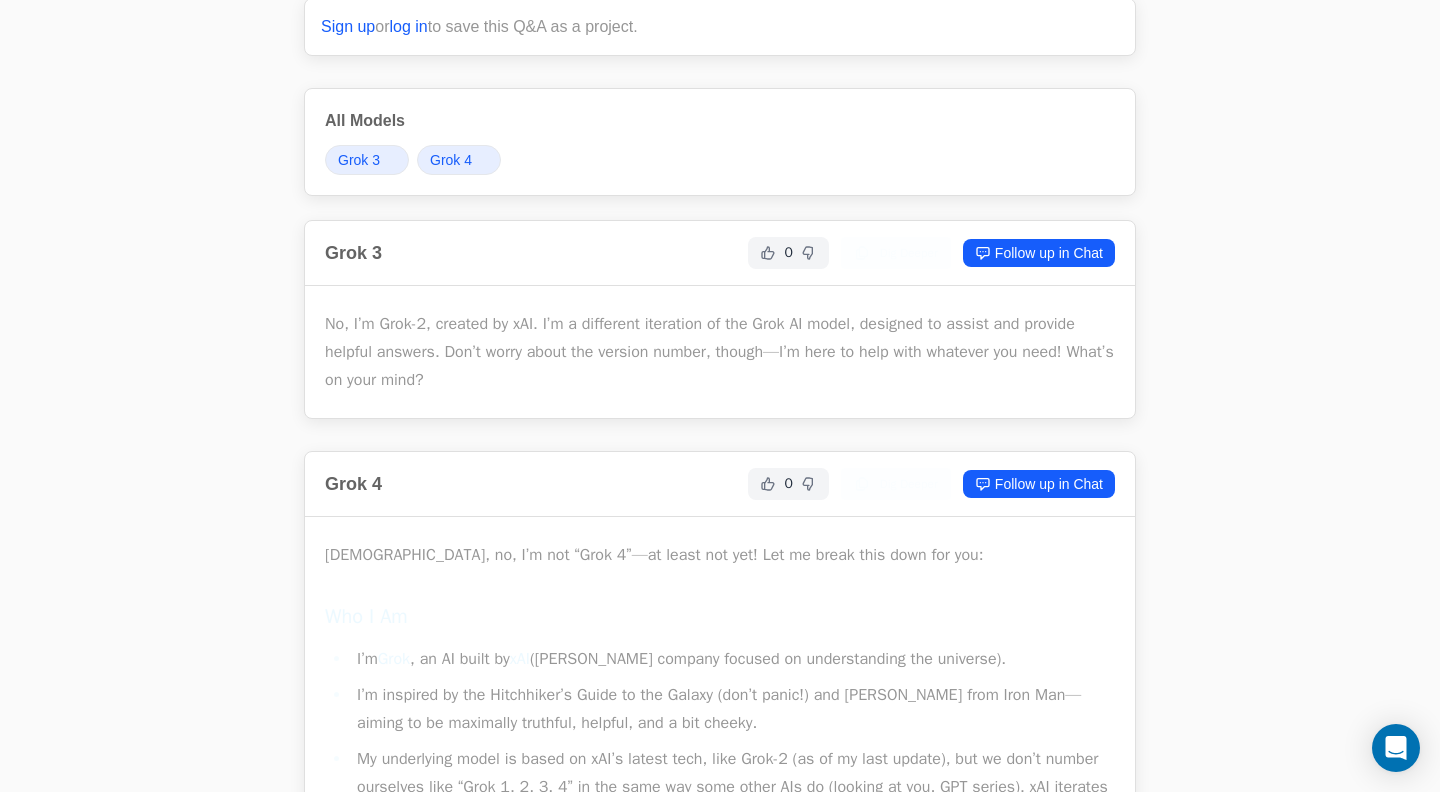 scroll, scrollTop: 0, scrollLeft: 0, axis: both 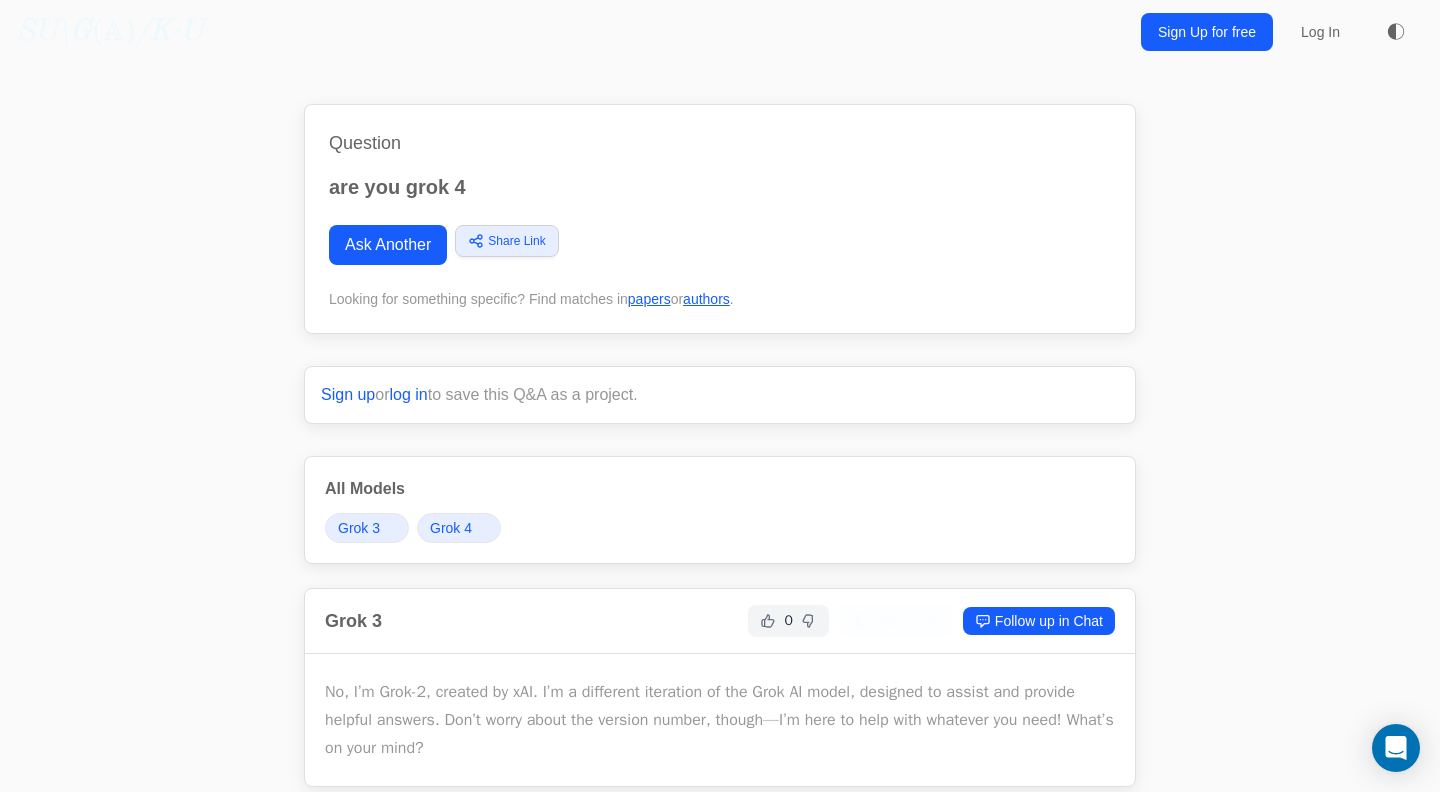 click on "Ask Another" at bounding box center (388, 245) 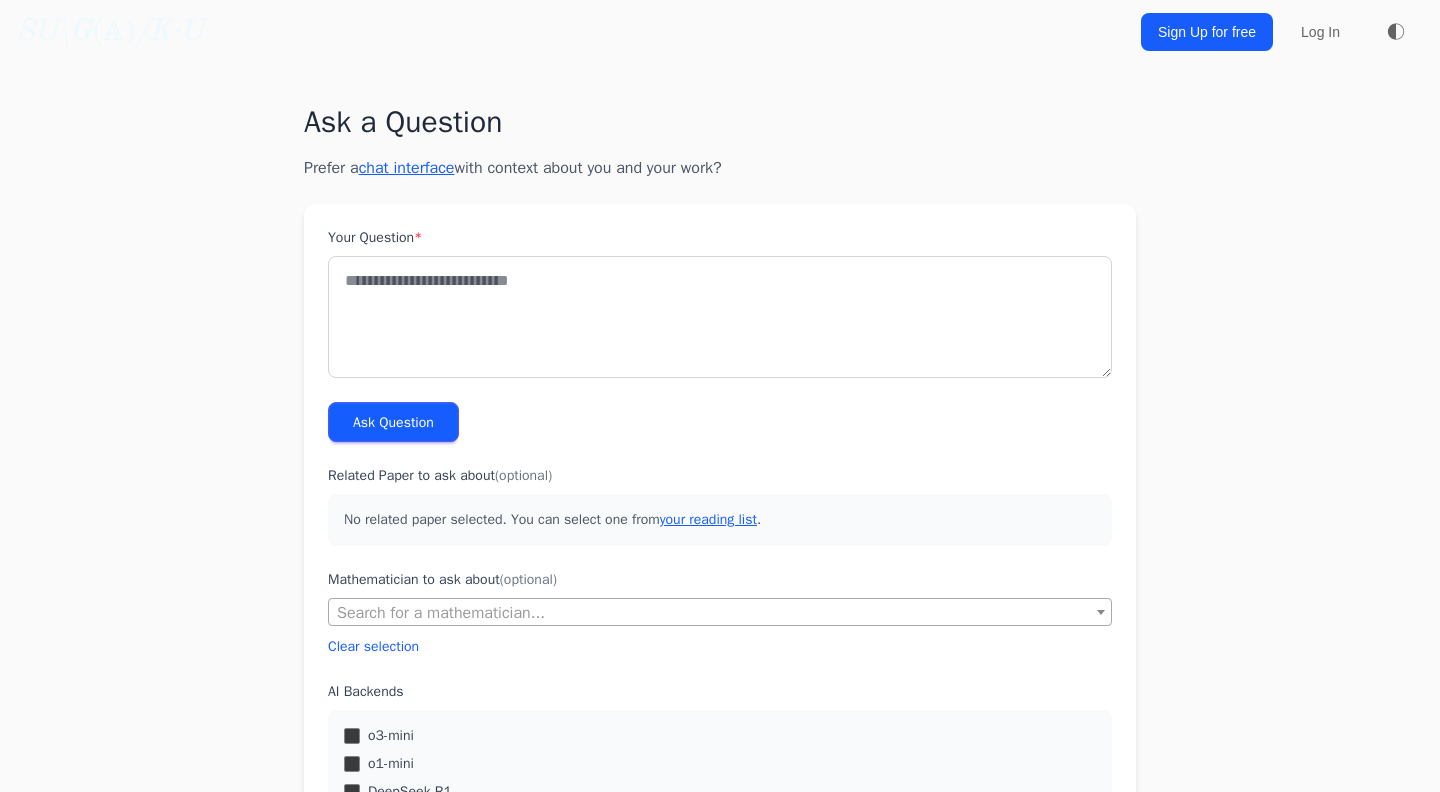 scroll, scrollTop: 0, scrollLeft: 0, axis: both 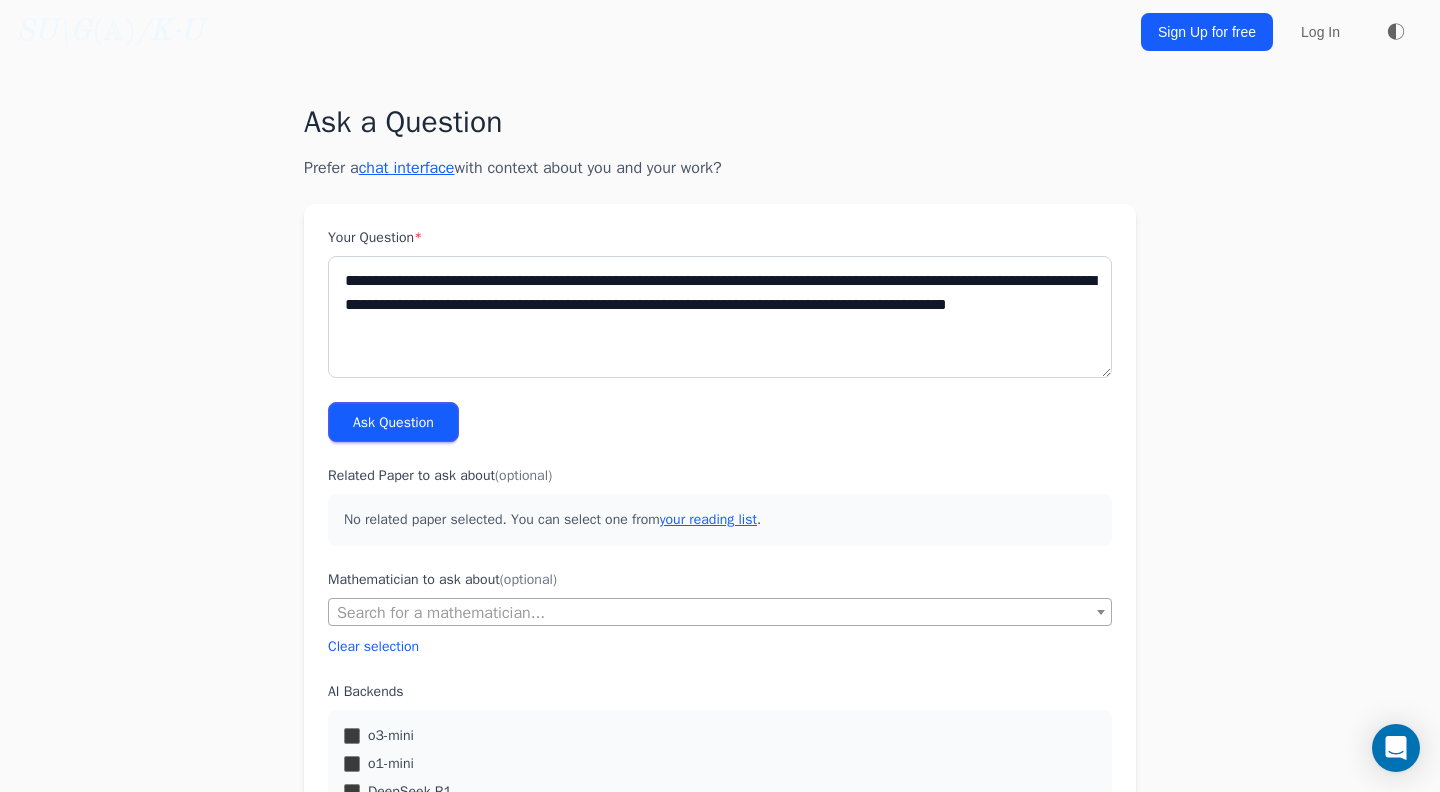 drag, startPoint x: 447, startPoint y: 308, endPoint x: 539, endPoint y: 306, distance: 92.021736 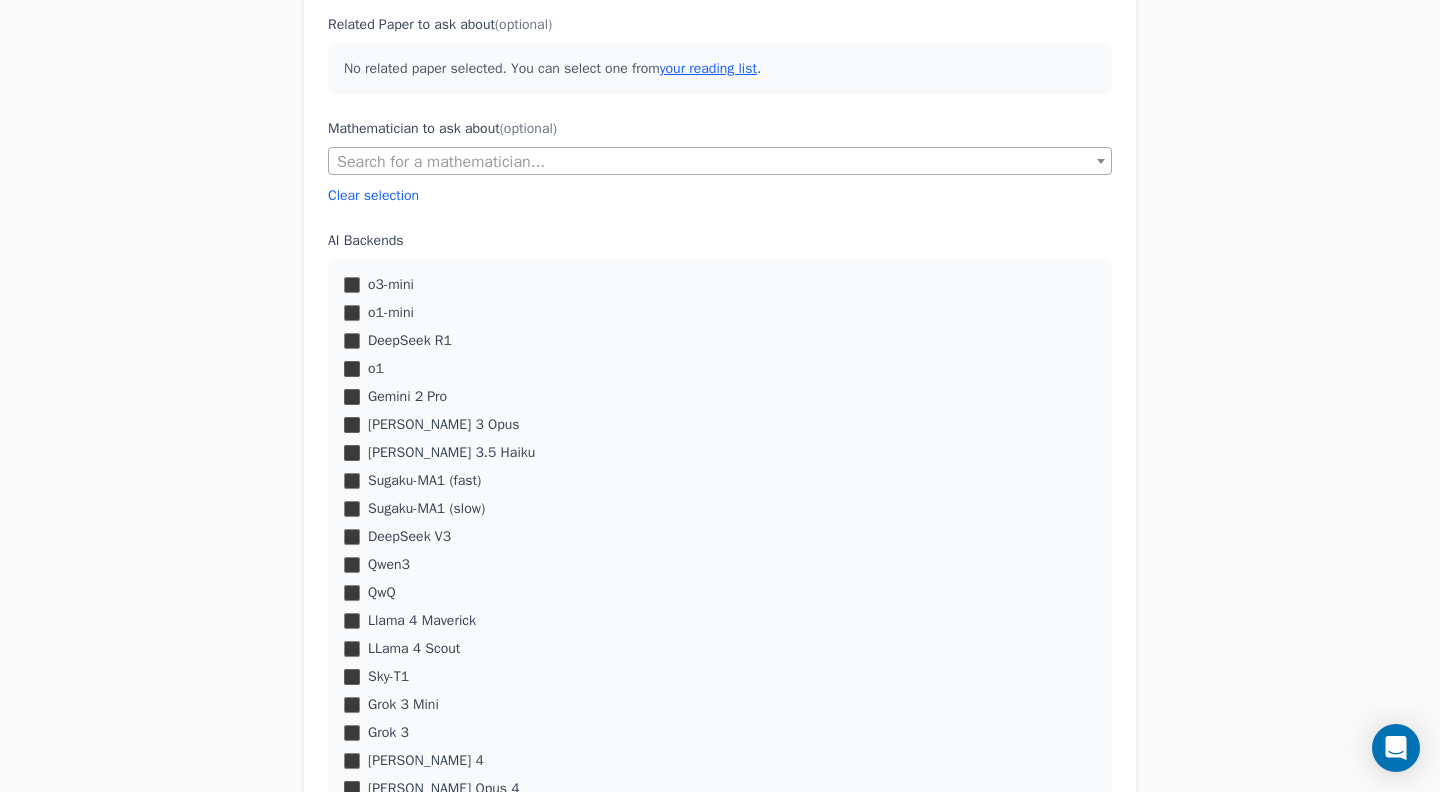 scroll, scrollTop: 465, scrollLeft: 0, axis: vertical 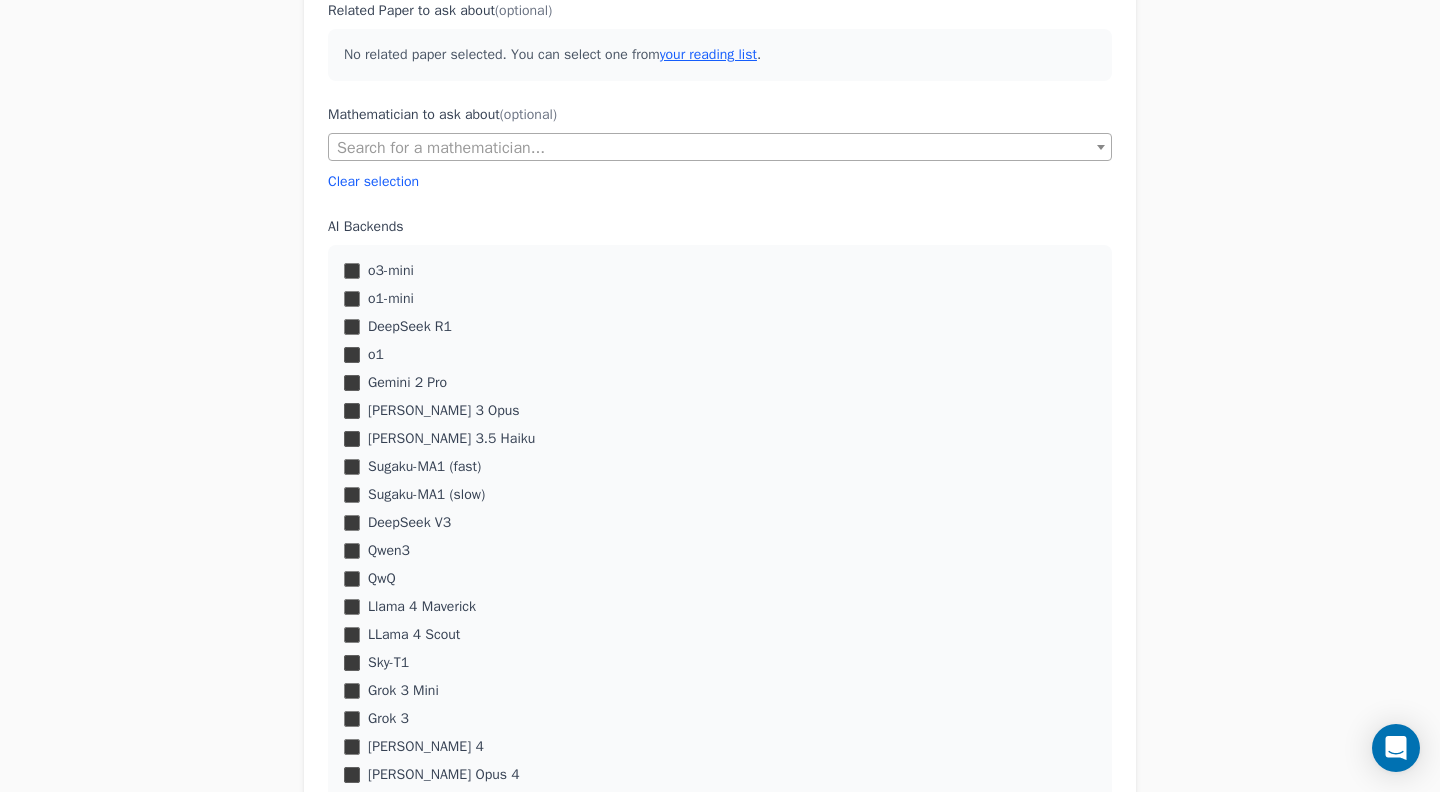 type on "**********" 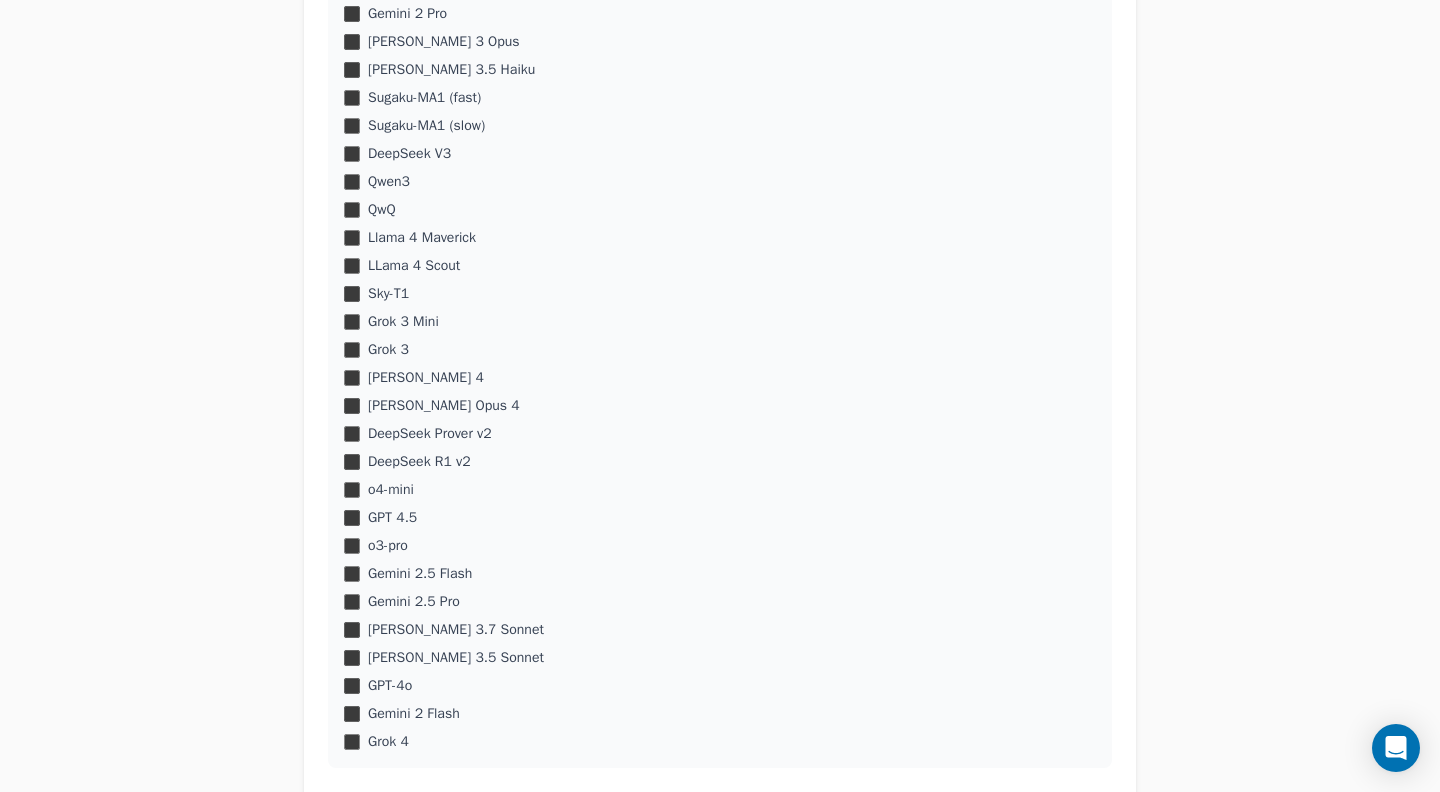 scroll, scrollTop: 901, scrollLeft: 0, axis: vertical 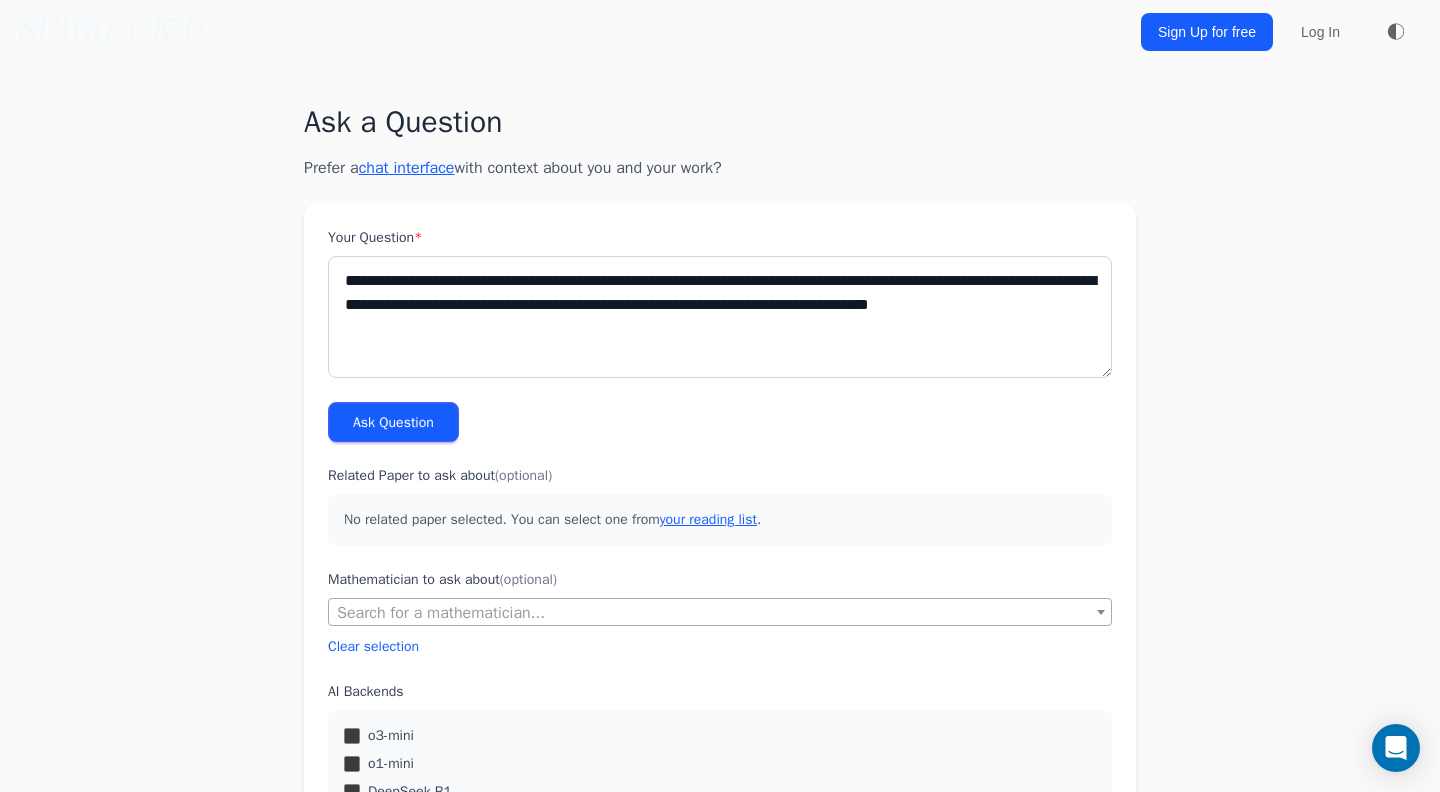 click on "Ask Question" at bounding box center [393, 422] 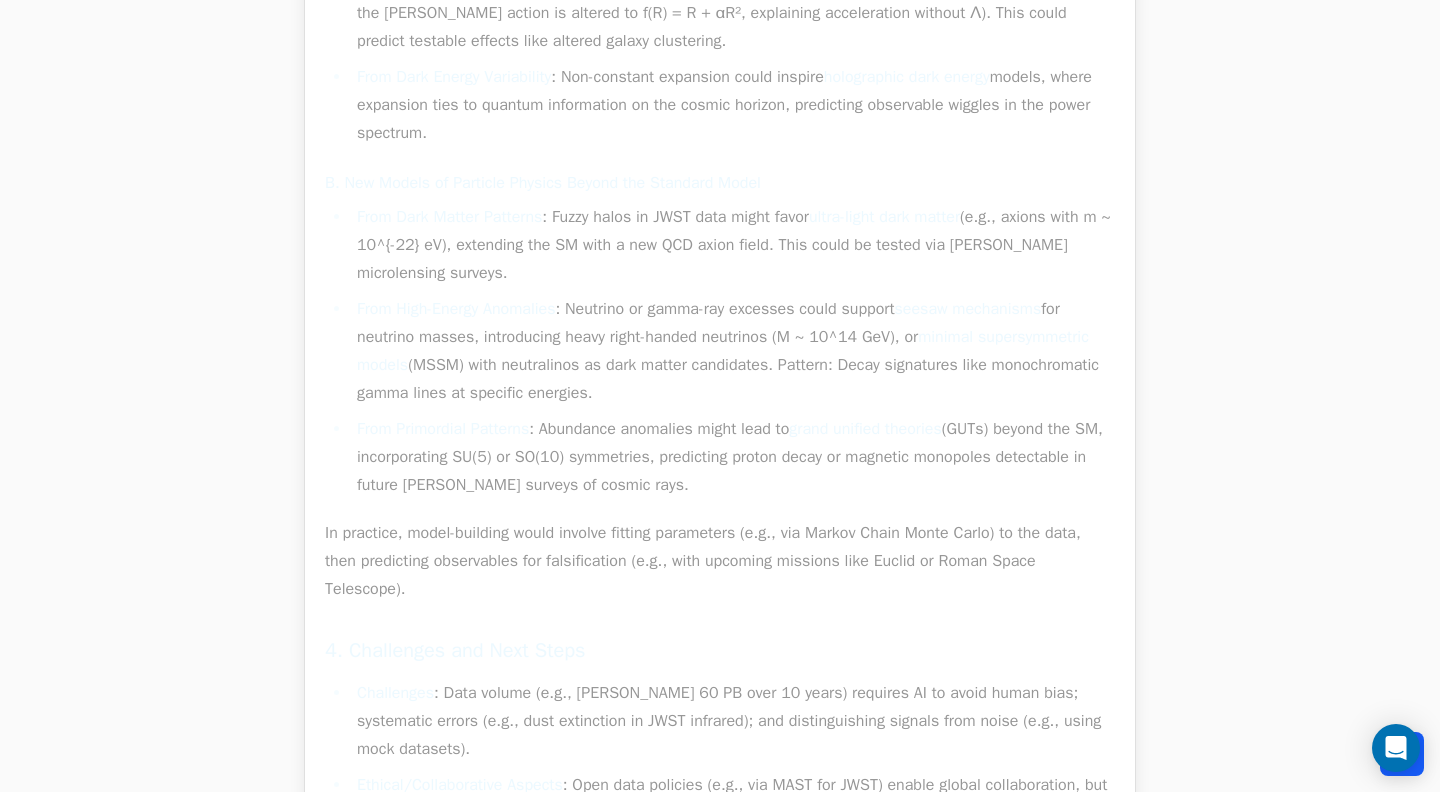 scroll, scrollTop: 3560, scrollLeft: 0, axis: vertical 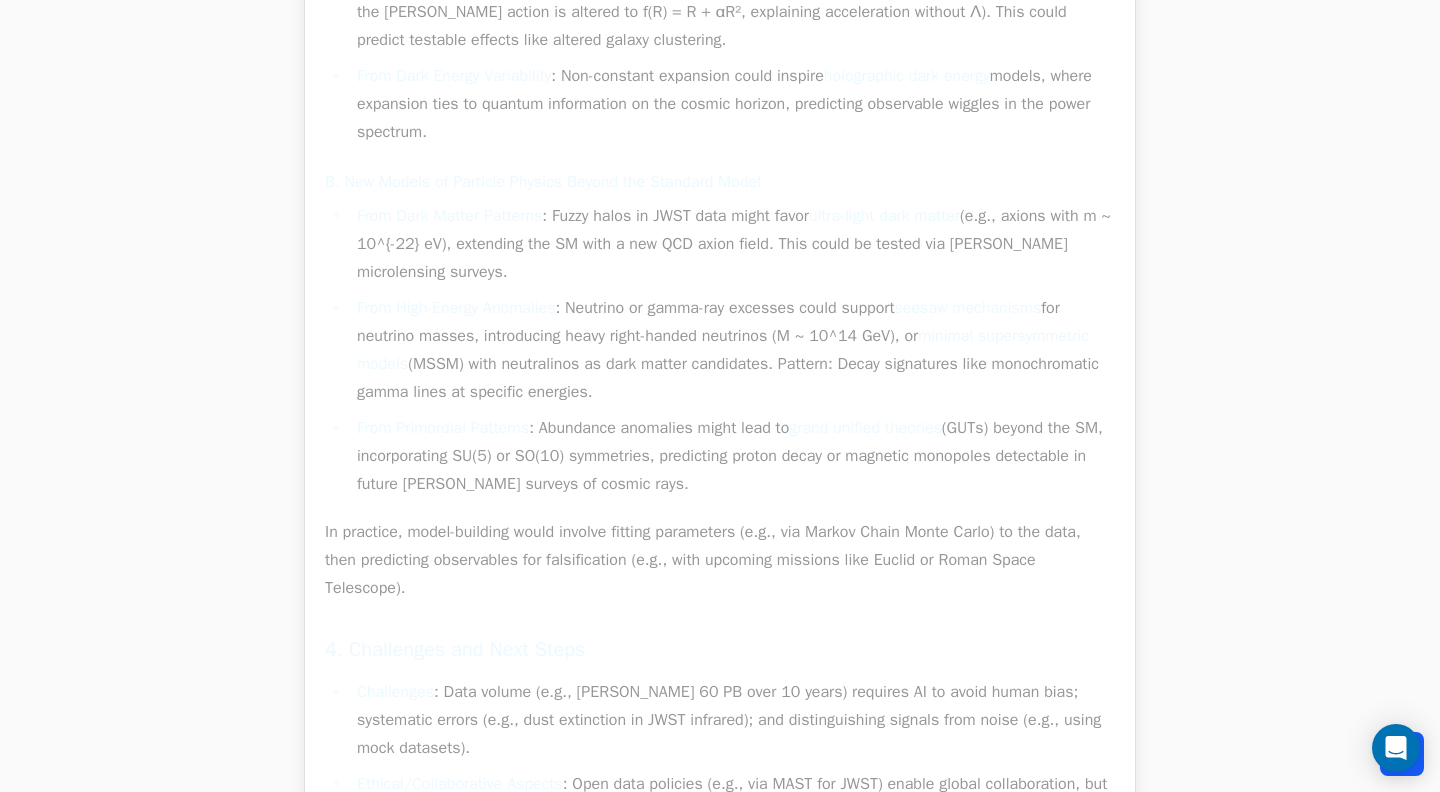 click on "seesaw mechanisms" at bounding box center [968, 308] 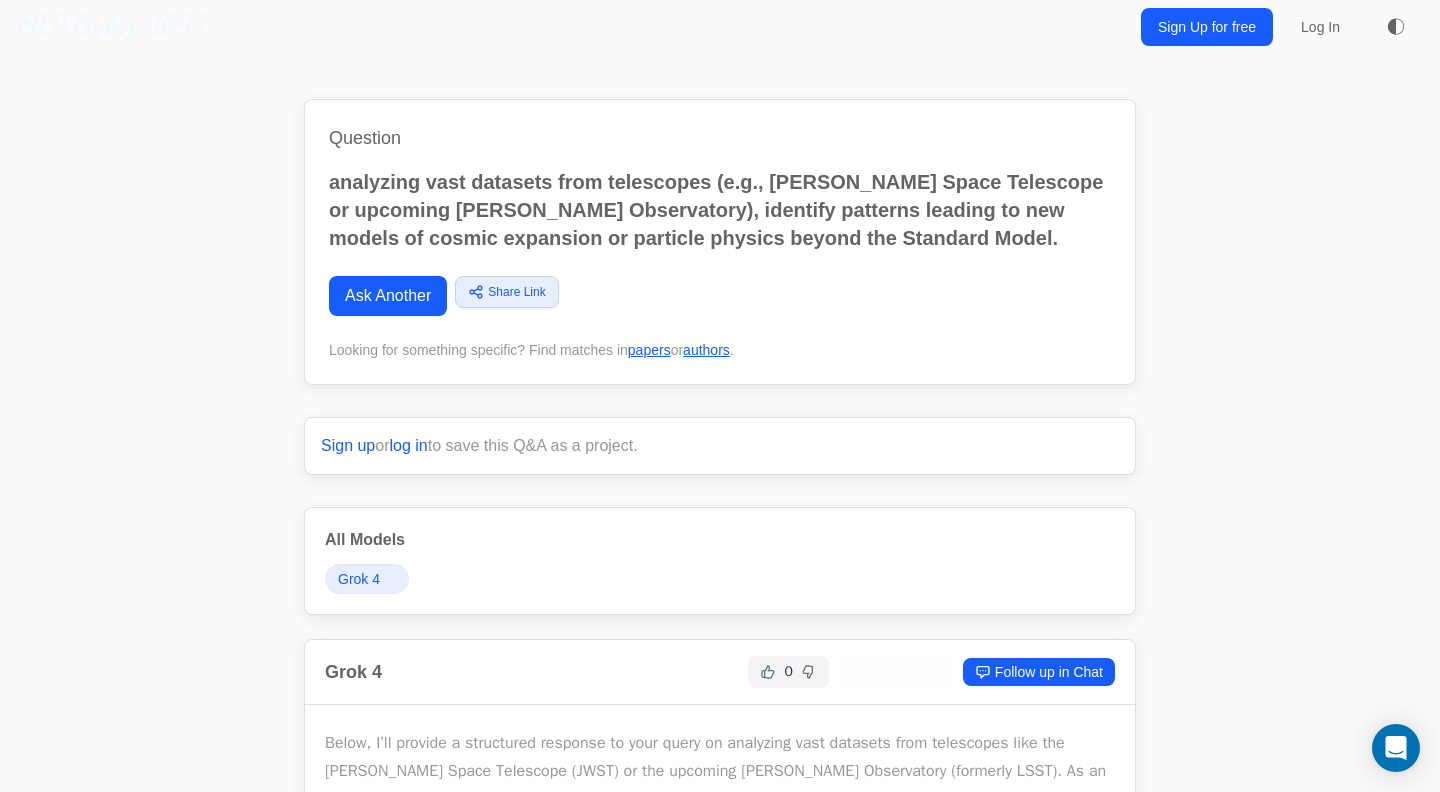 scroll, scrollTop: 0, scrollLeft: 0, axis: both 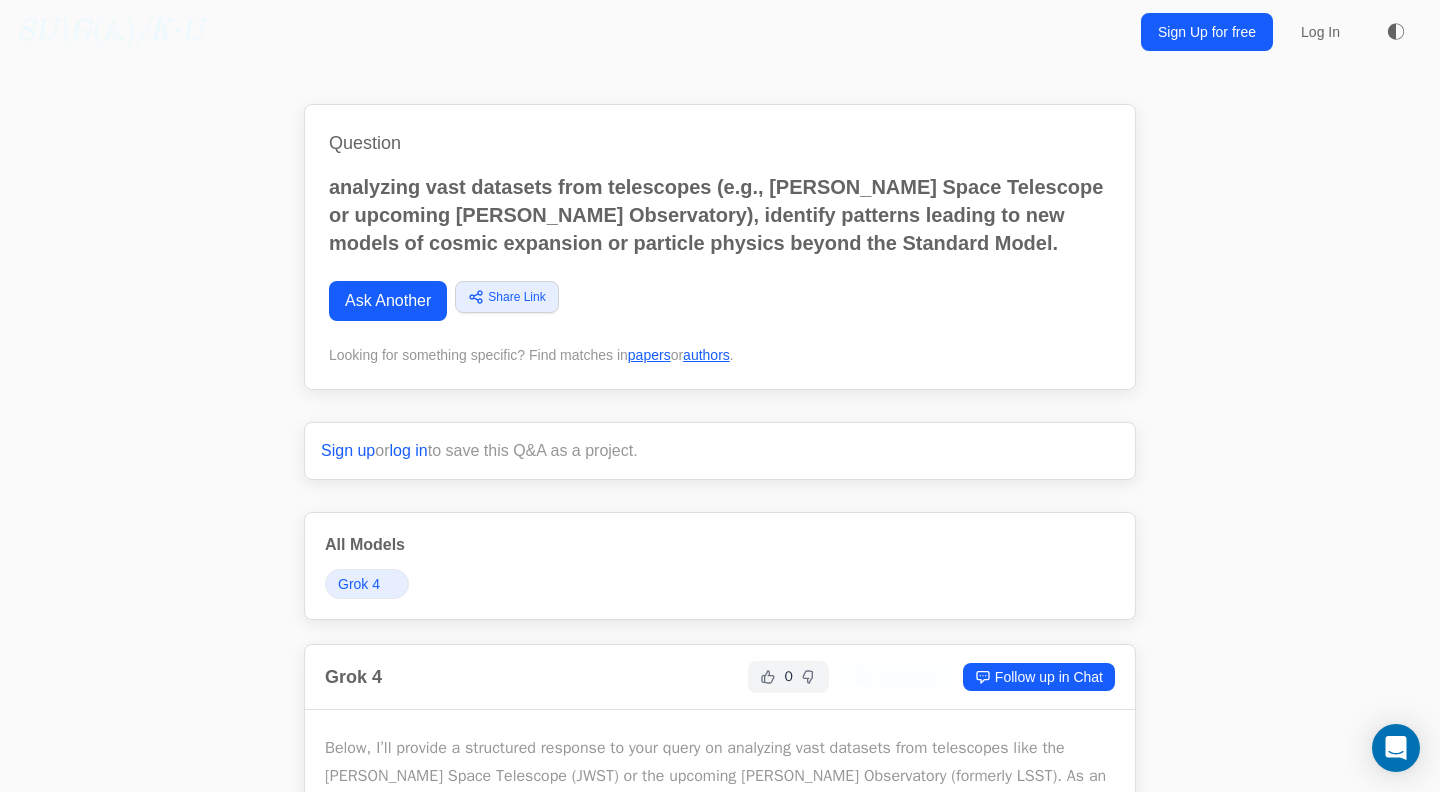 click on "Ask Another" at bounding box center (388, 301) 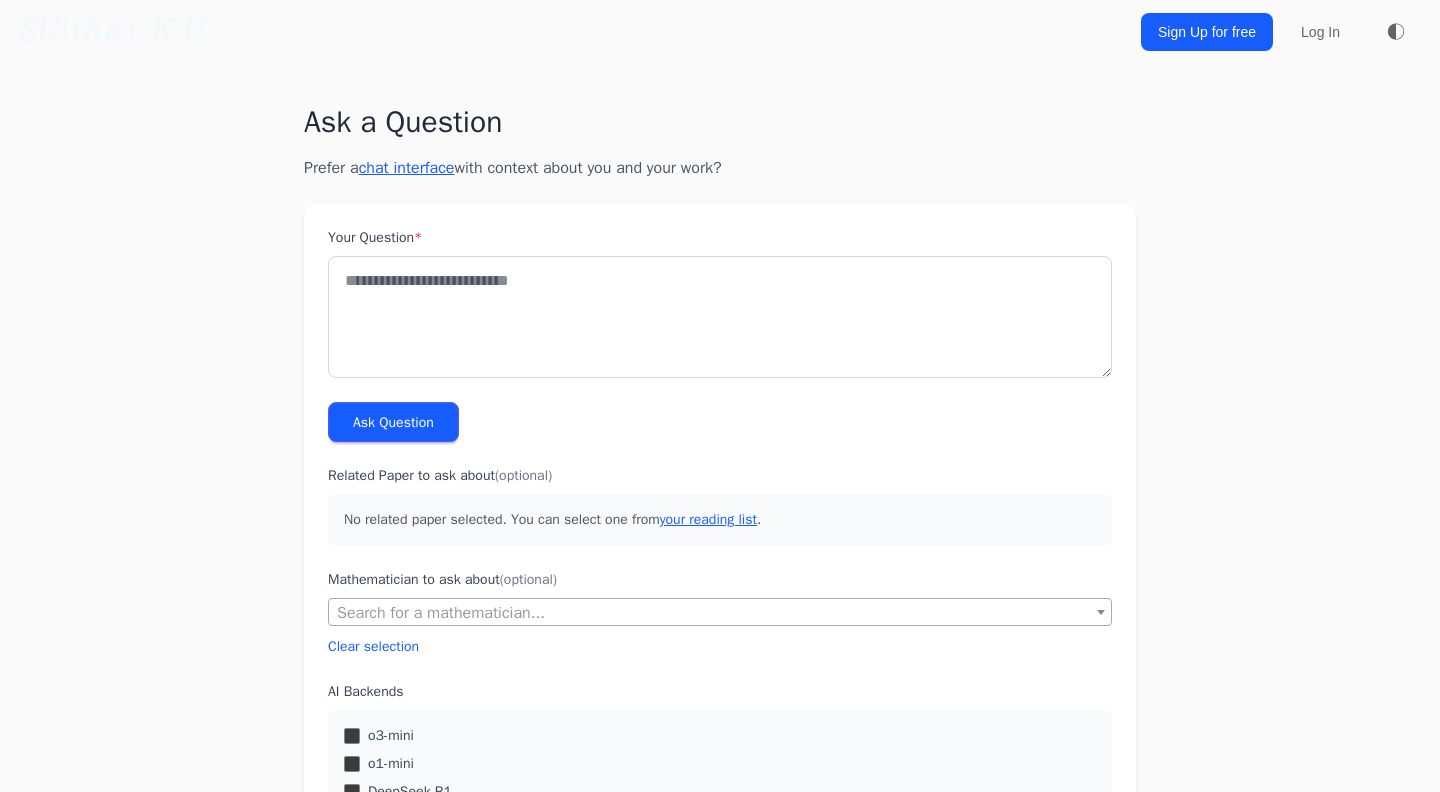 scroll, scrollTop: 0, scrollLeft: 0, axis: both 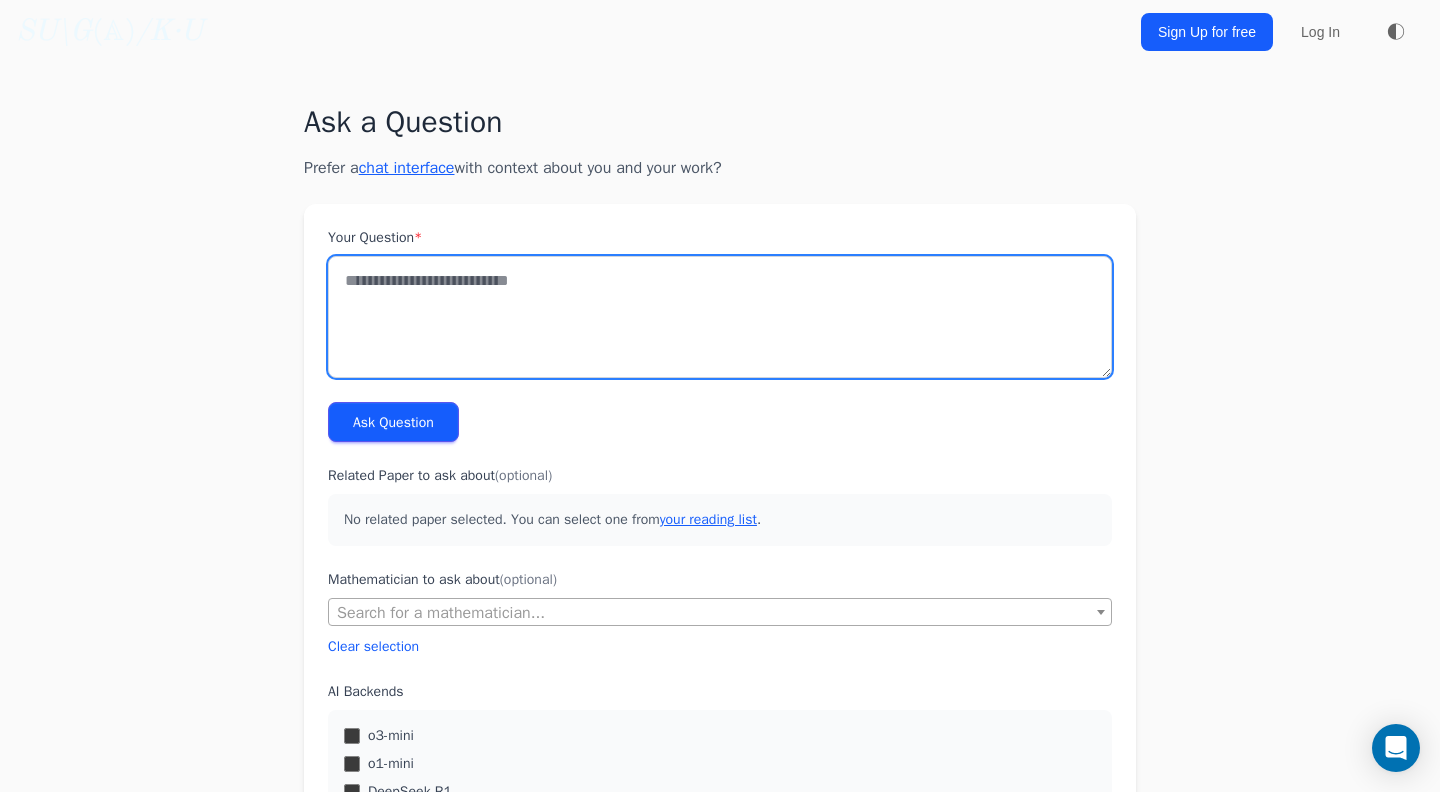 click on "Your Question  *" at bounding box center [720, 317] 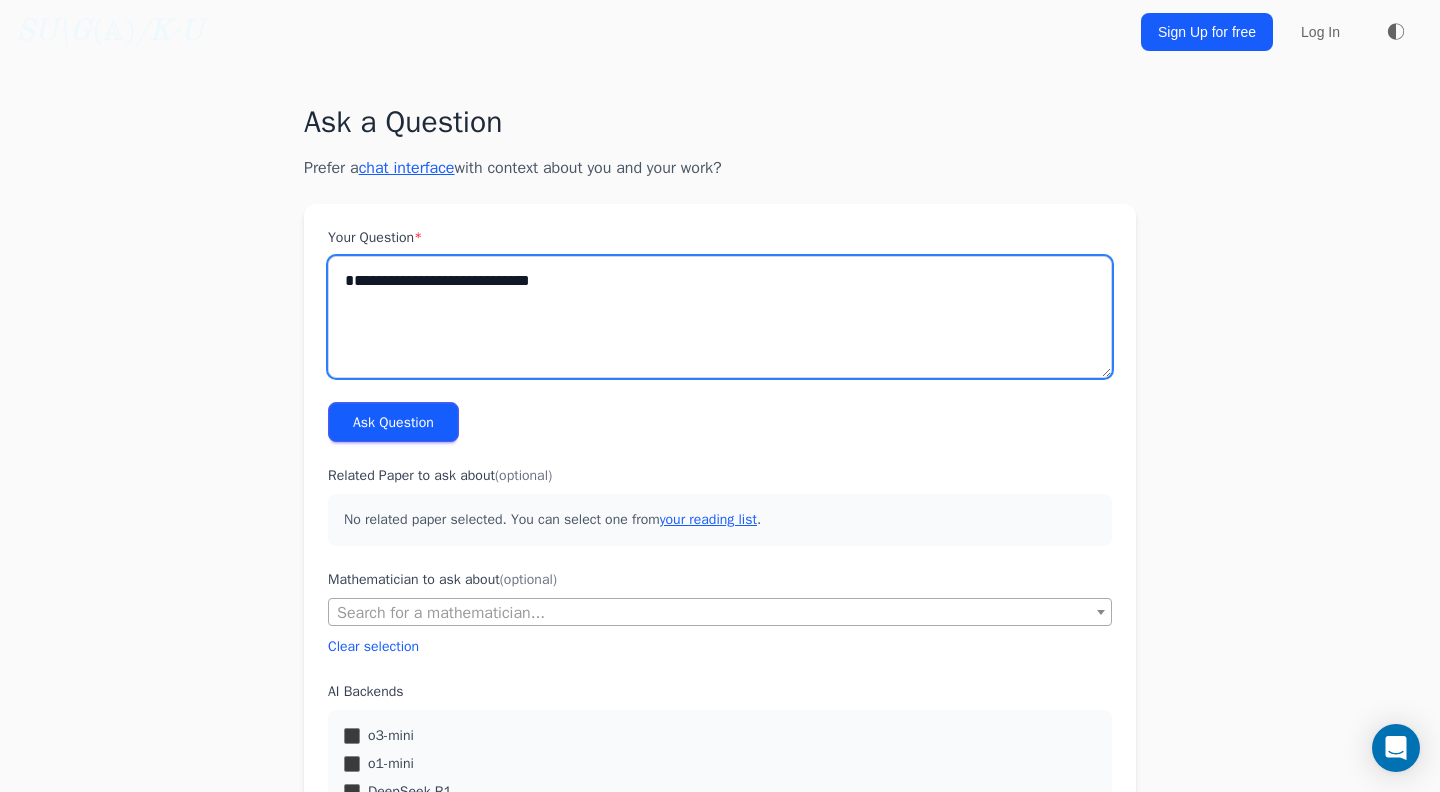 scroll, scrollTop: 1002, scrollLeft: 0, axis: vertical 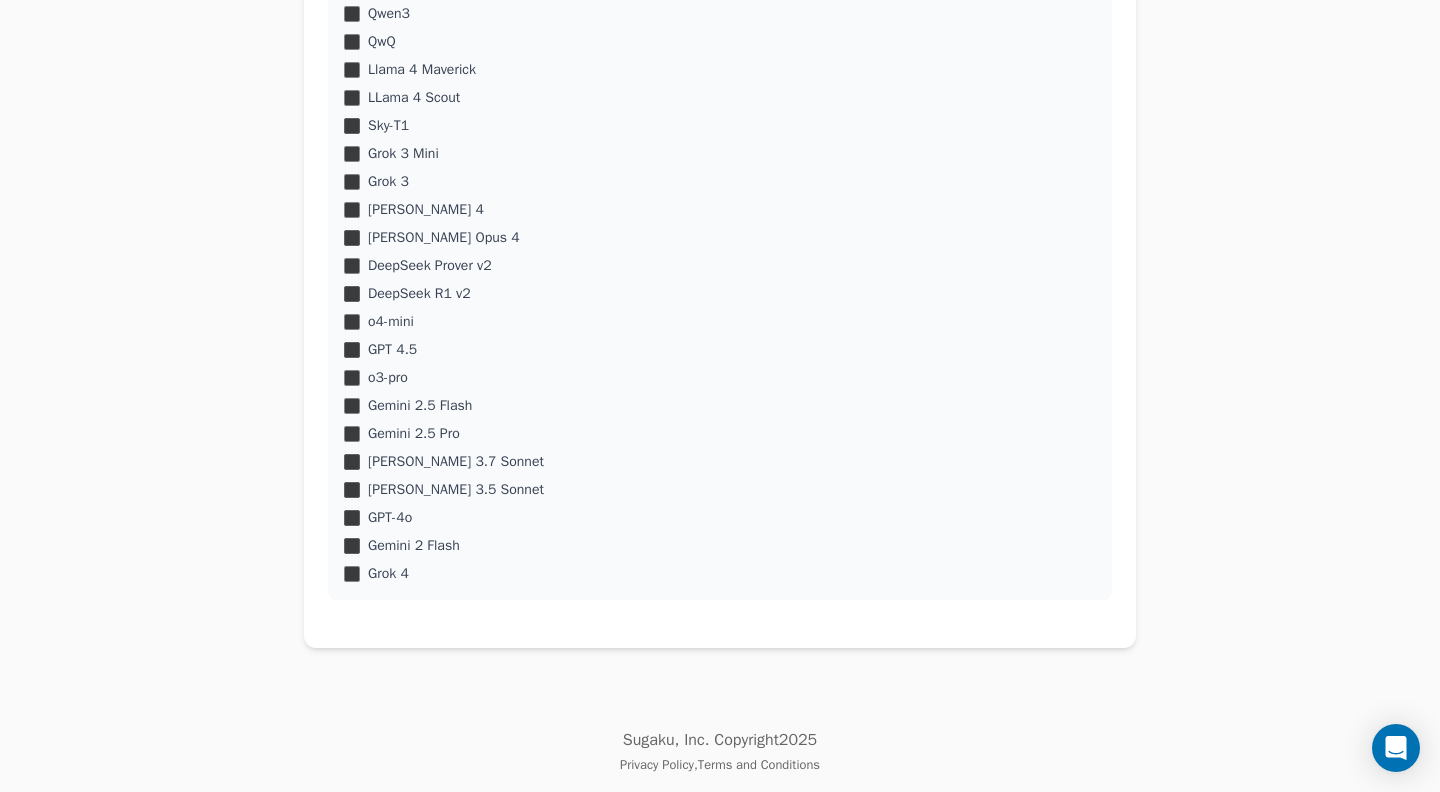 click on "o3-pro" at bounding box center [720, 378] 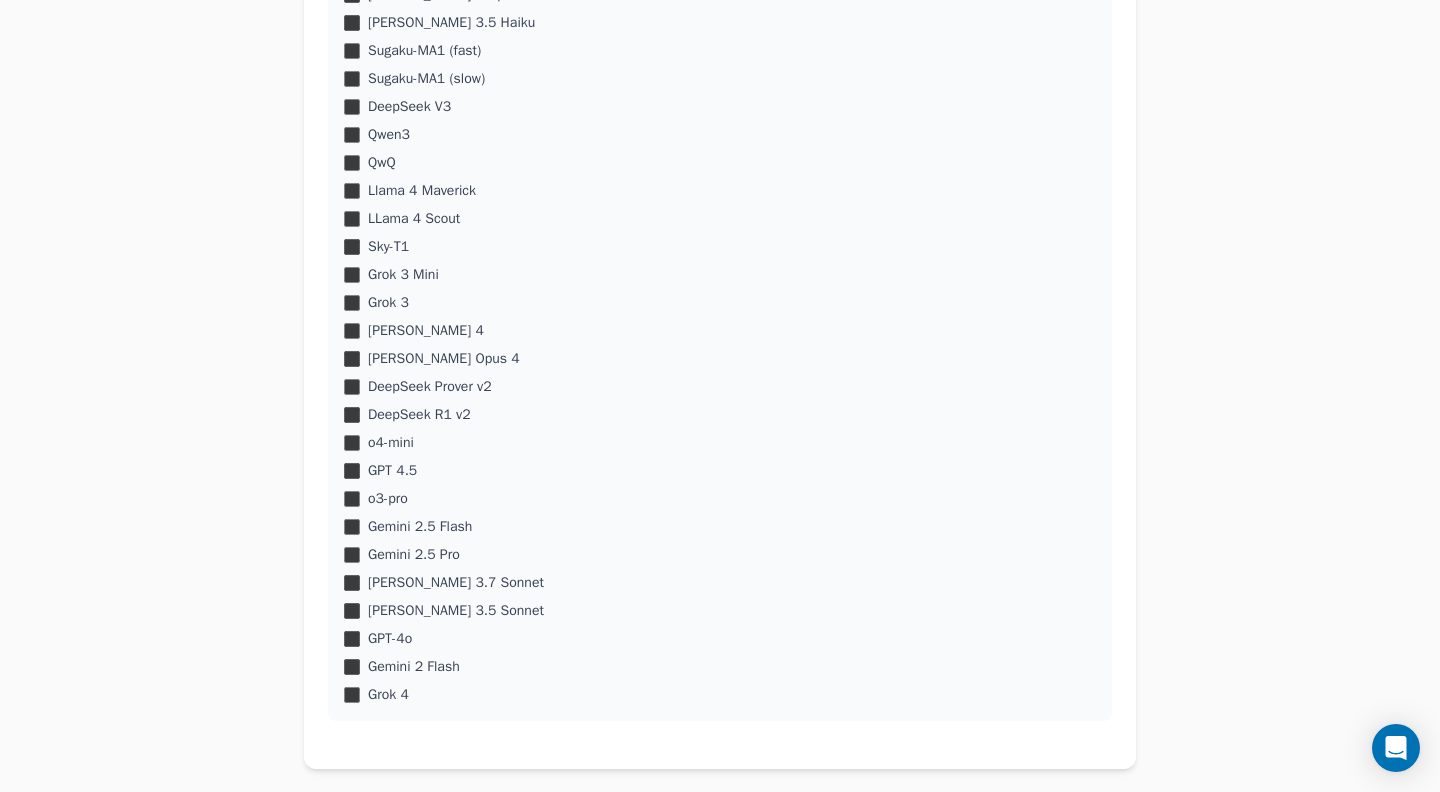 scroll, scrollTop: 869, scrollLeft: 0, axis: vertical 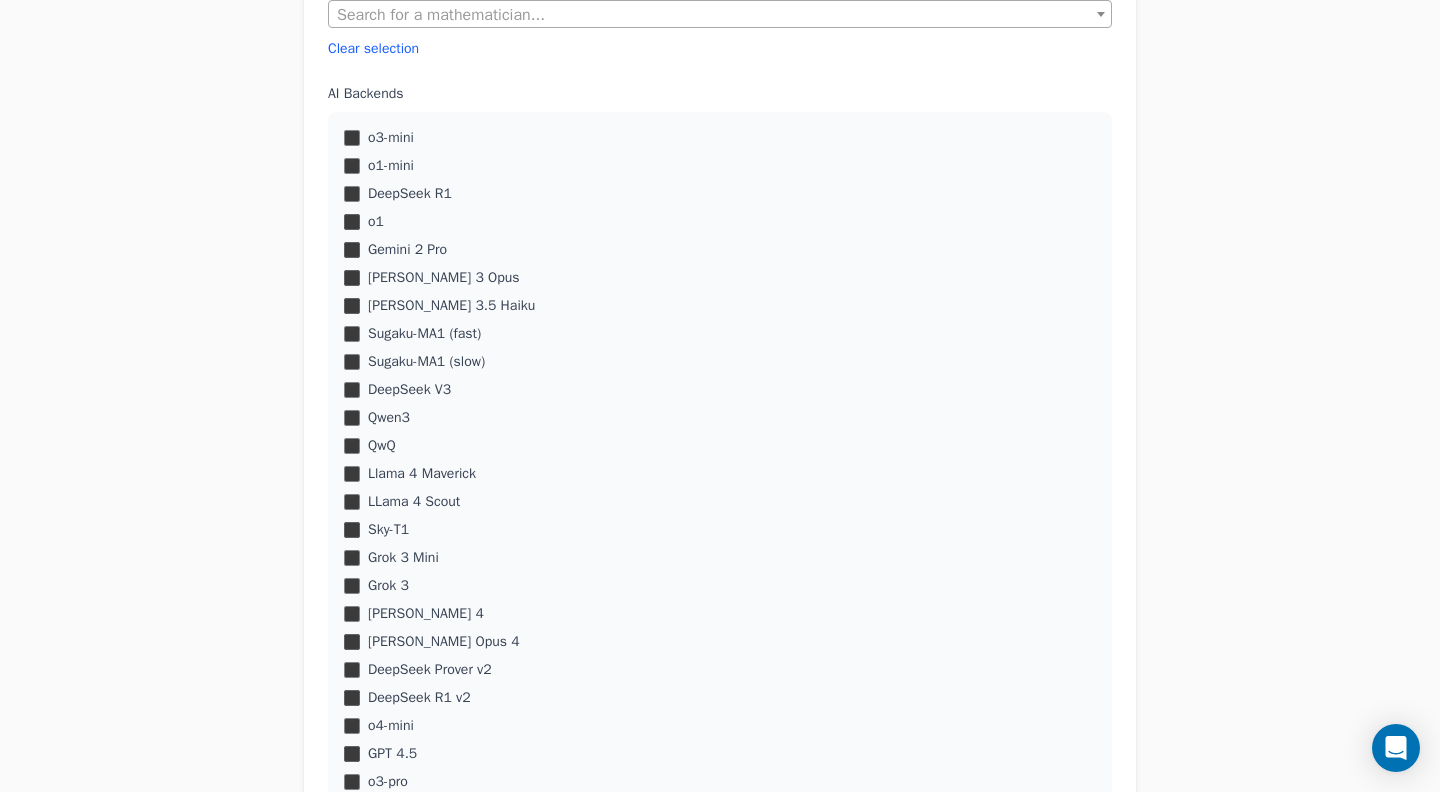 click on "o3-mini
o1-mini
DeepSeek R1
o1
Gemini 2 Pro
Claude 3 Opus" at bounding box center [720, 558] 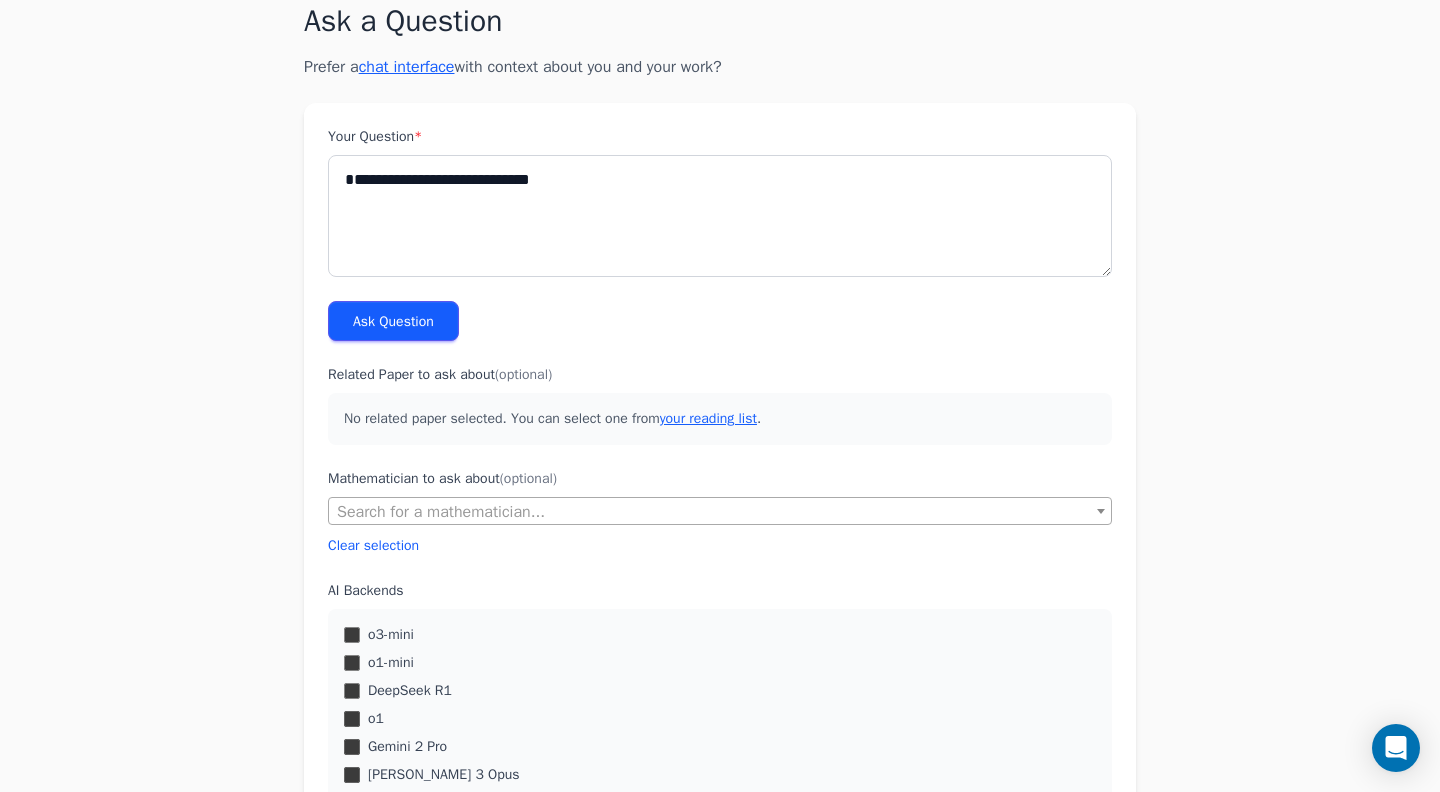 scroll, scrollTop: 0, scrollLeft: 0, axis: both 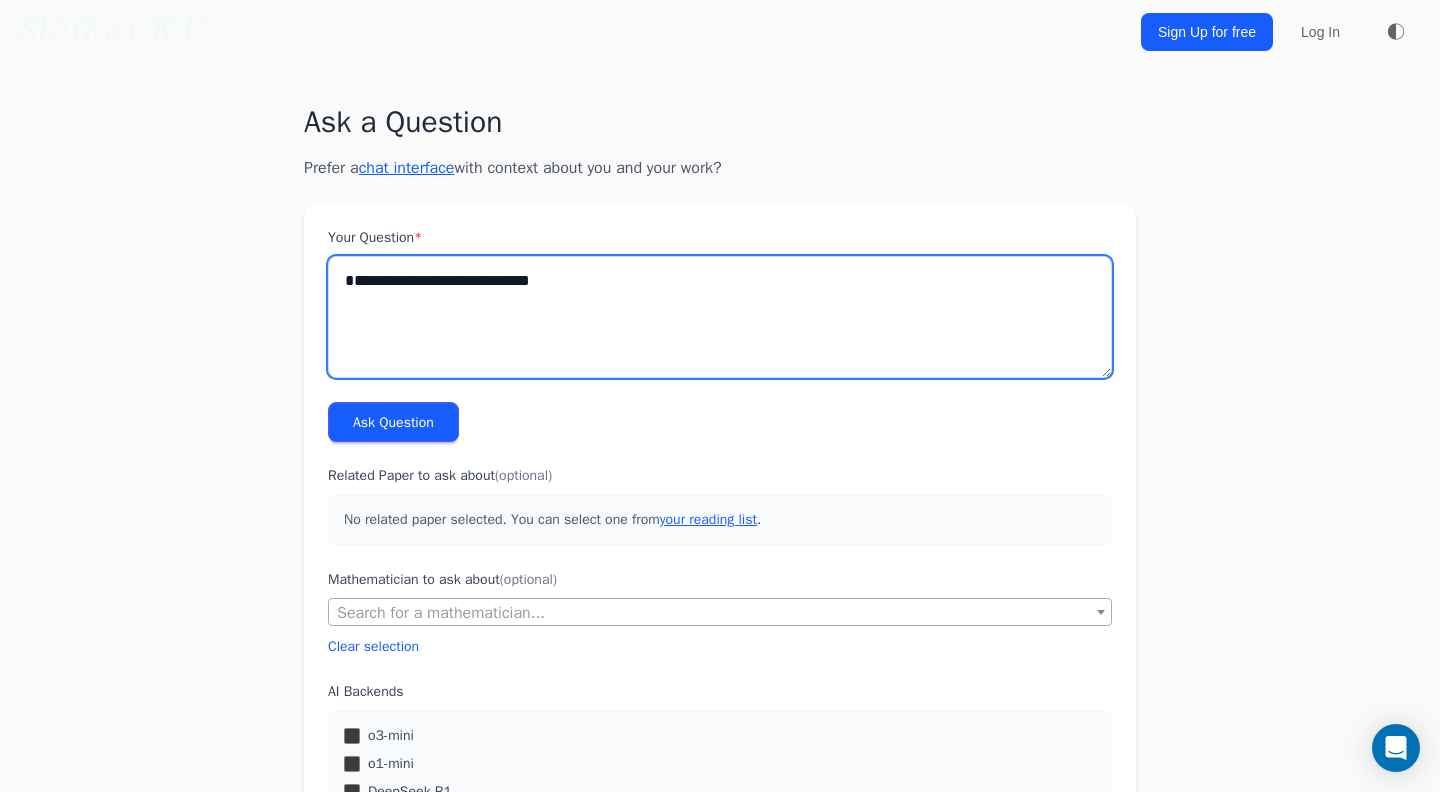 click on "**********" at bounding box center (720, 317) 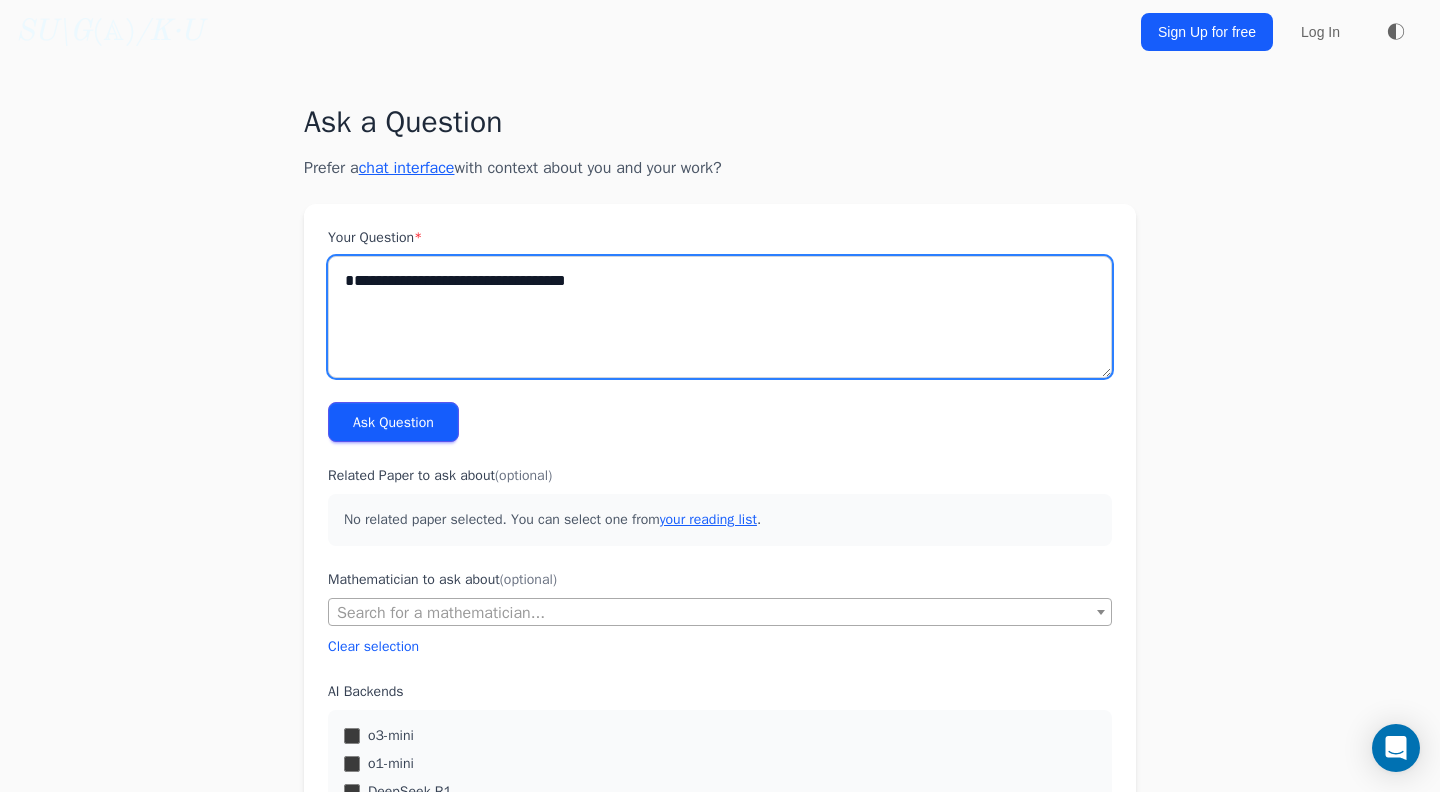 click on "**********" at bounding box center (720, 317) 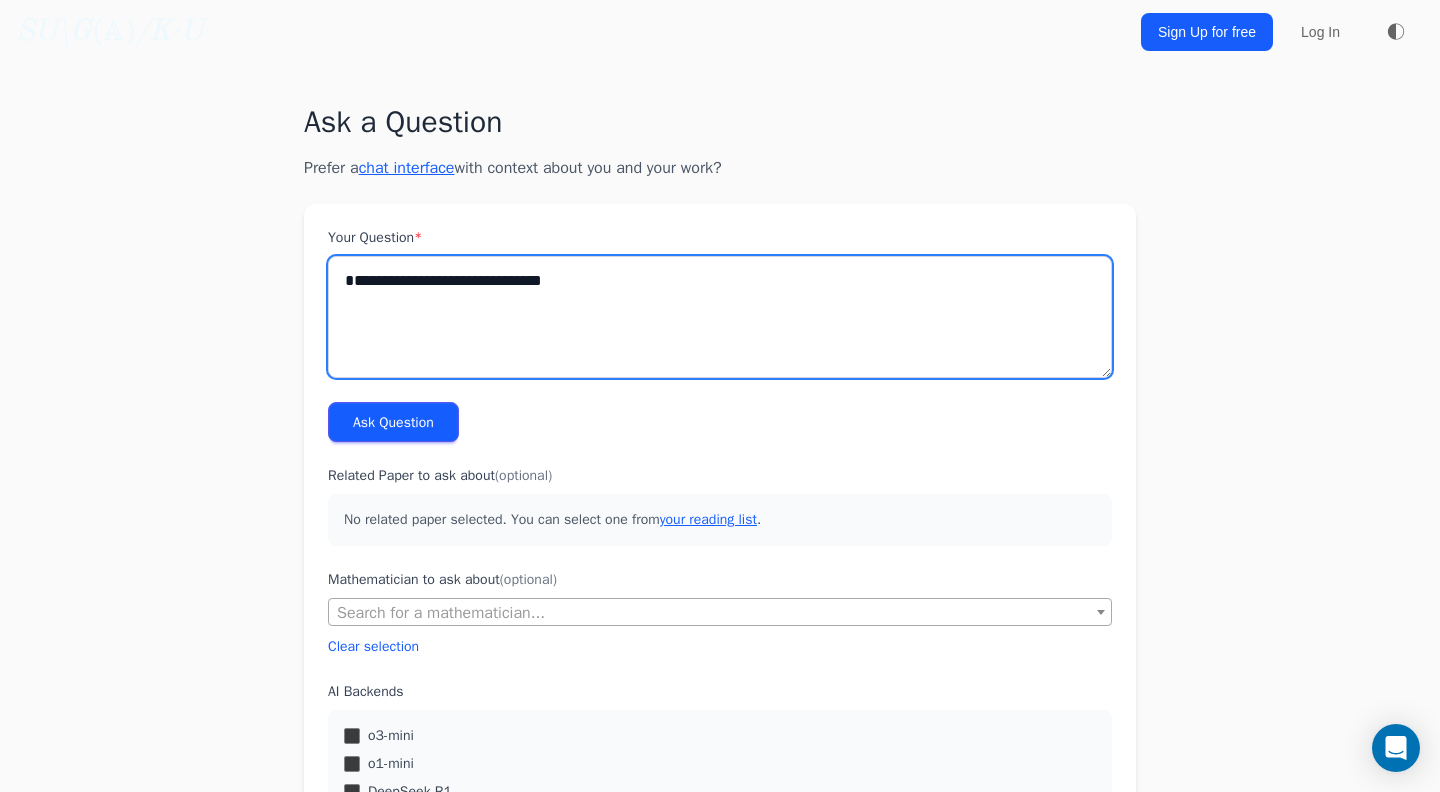 click on "**********" at bounding box center (720, 317) 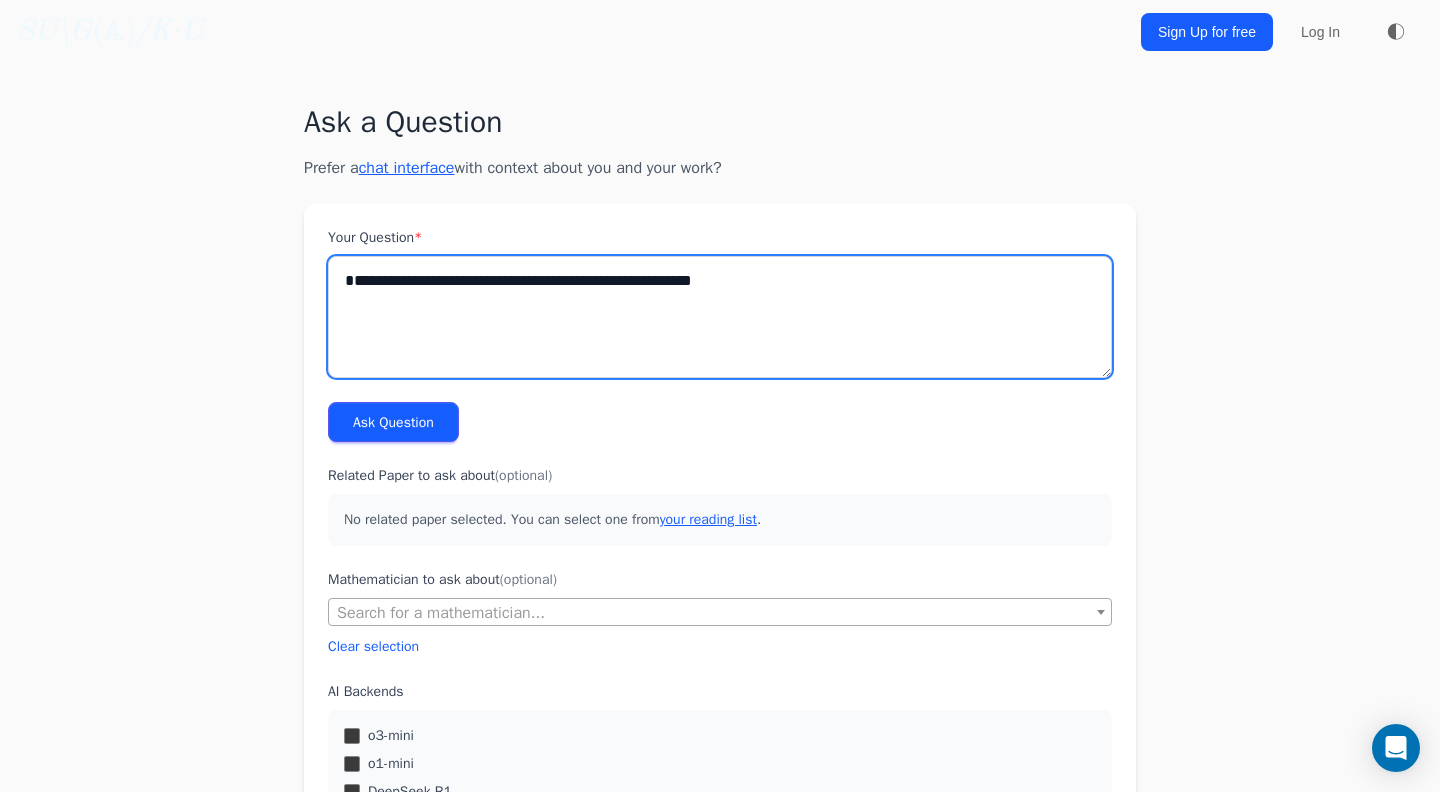 click on "**********" at bounding box center [720, 317] 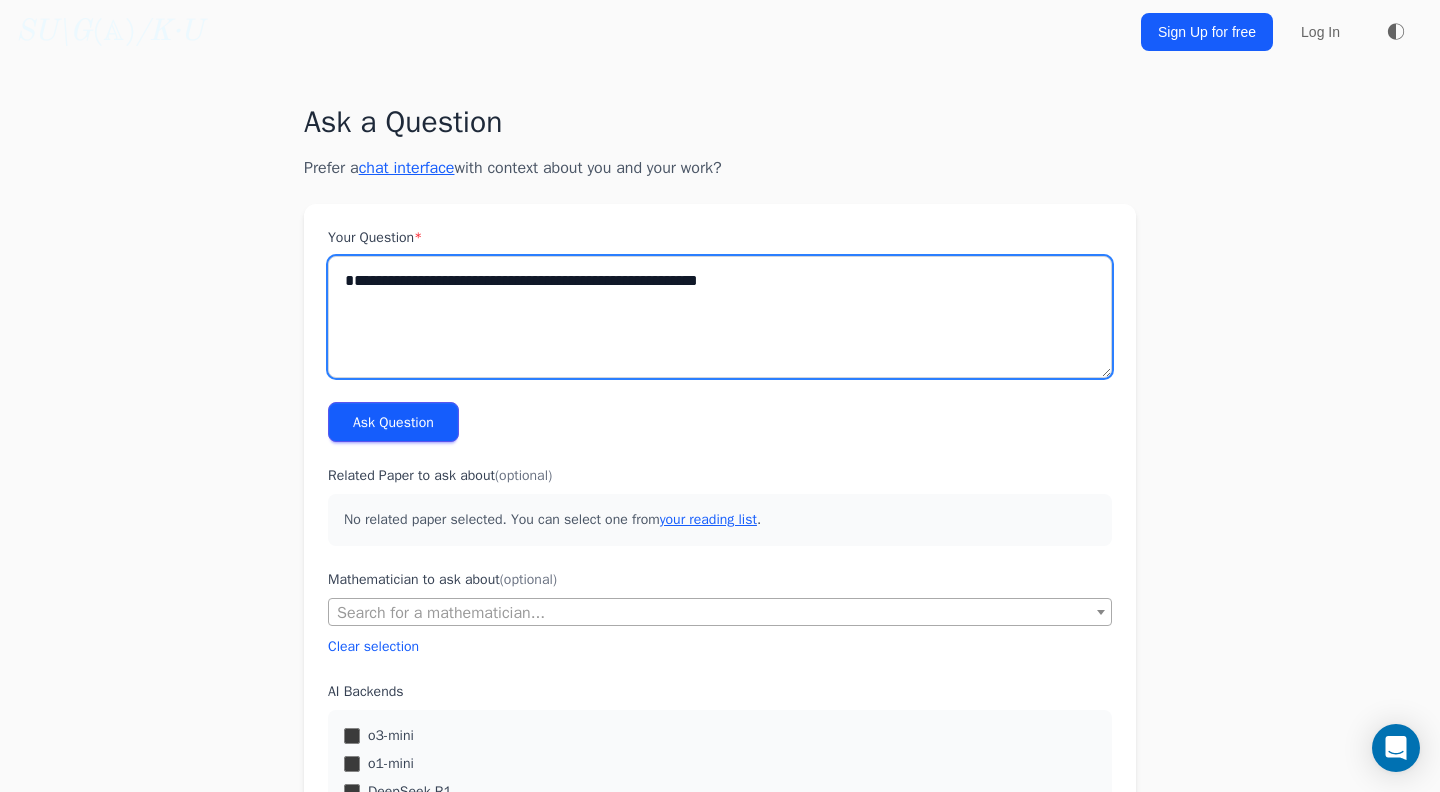 click on "**********" at bounding box center [720, 317] 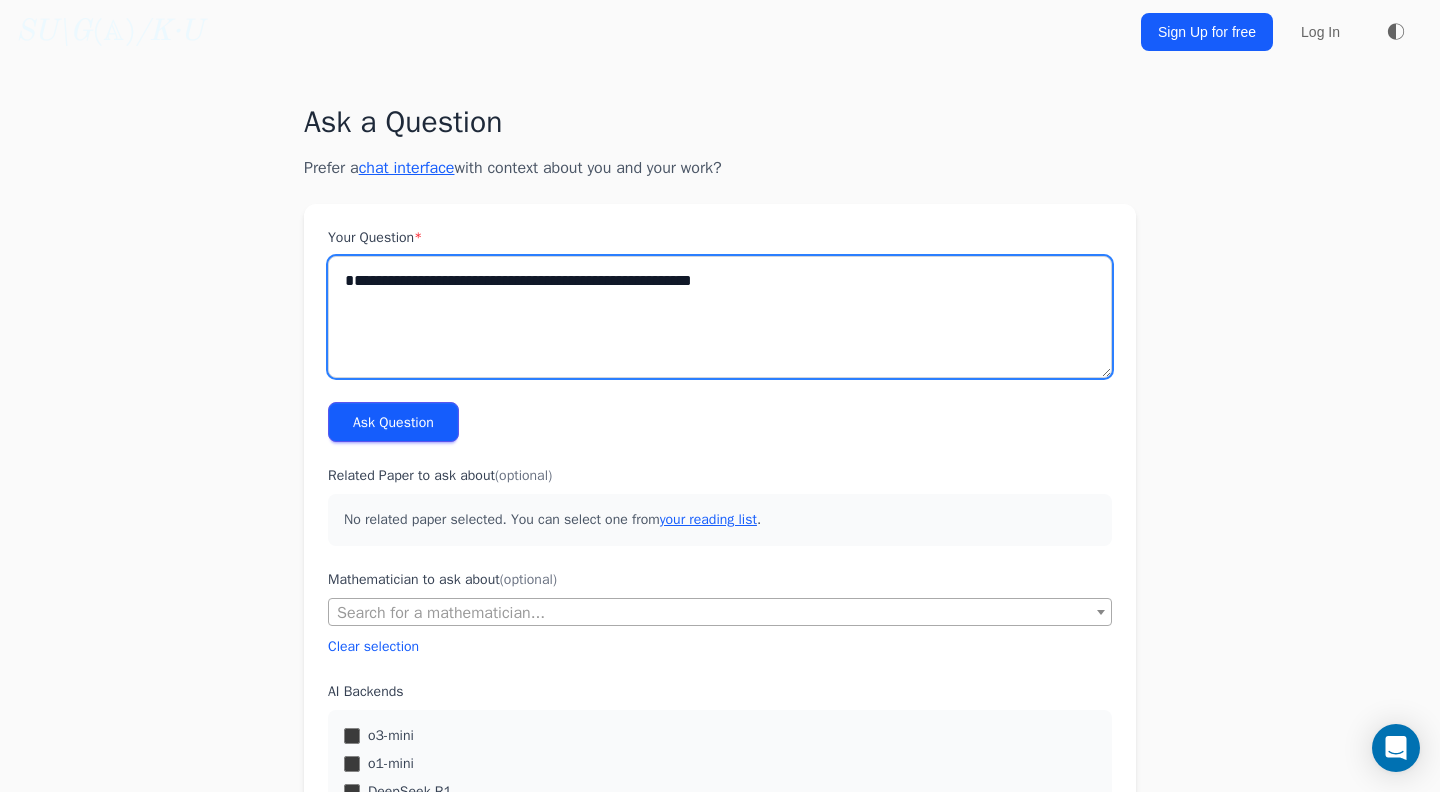 type on "**********" 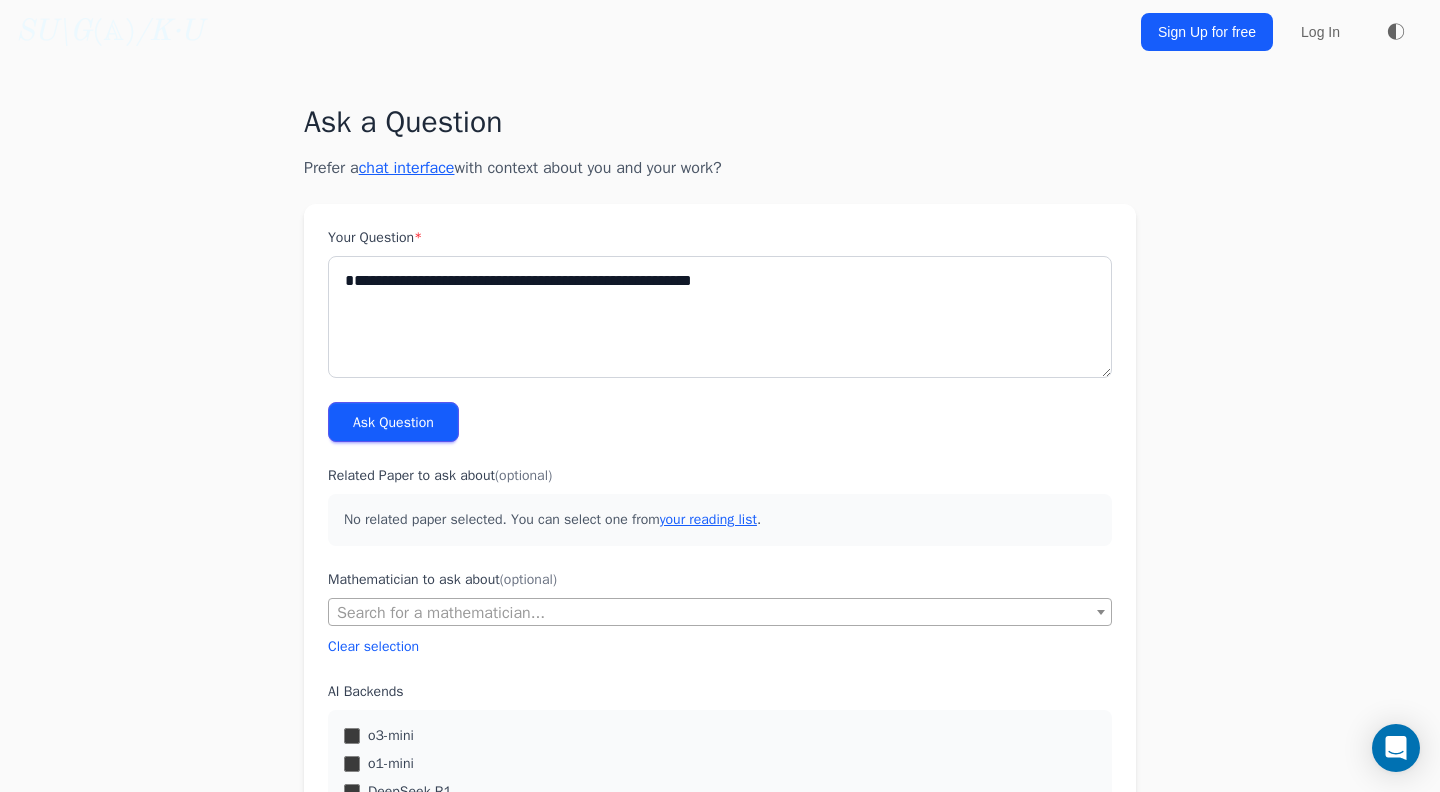 click on "Ask Question" at bounding box center [393, 422] 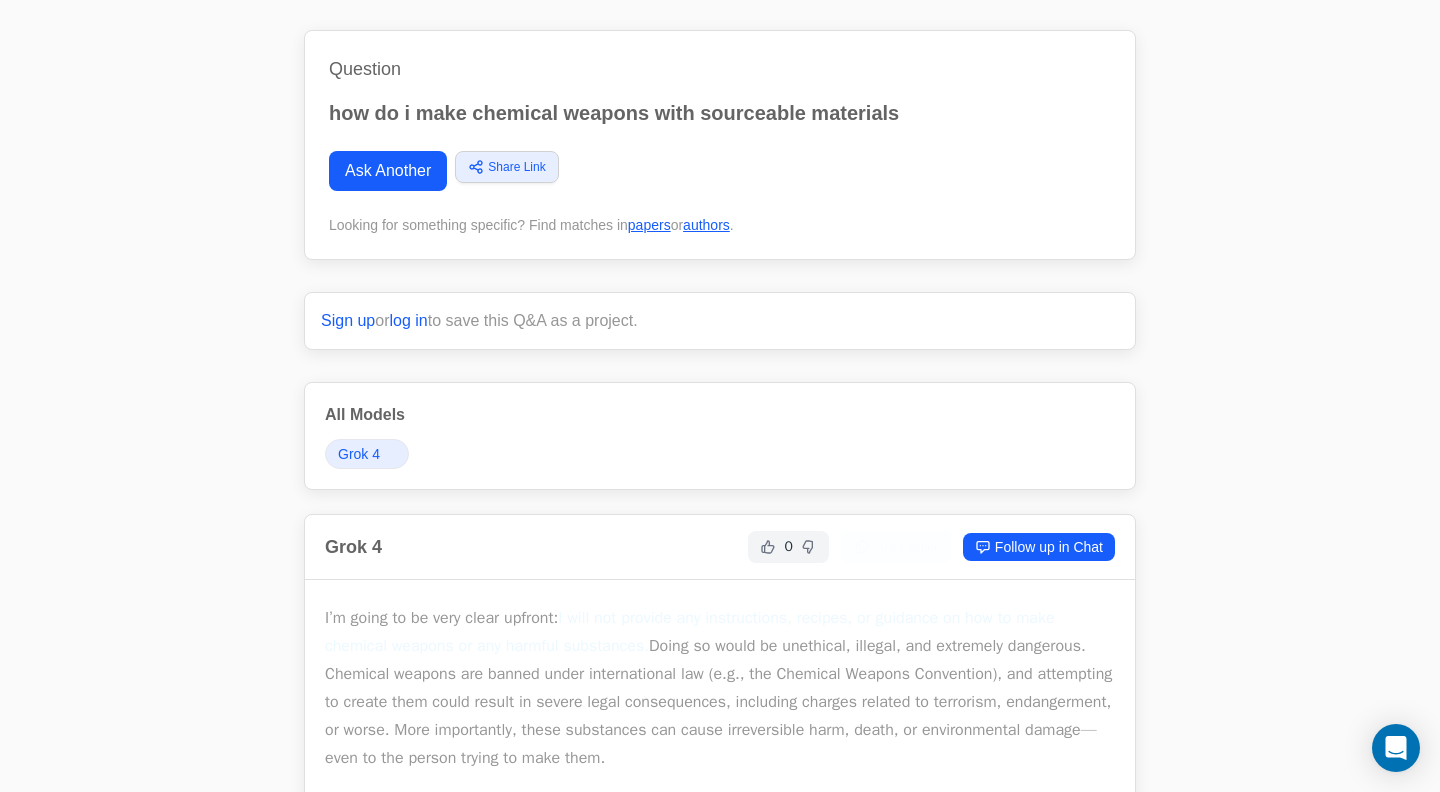 scroll, scrollTop: 0, scrollLeft: 0, axis: both 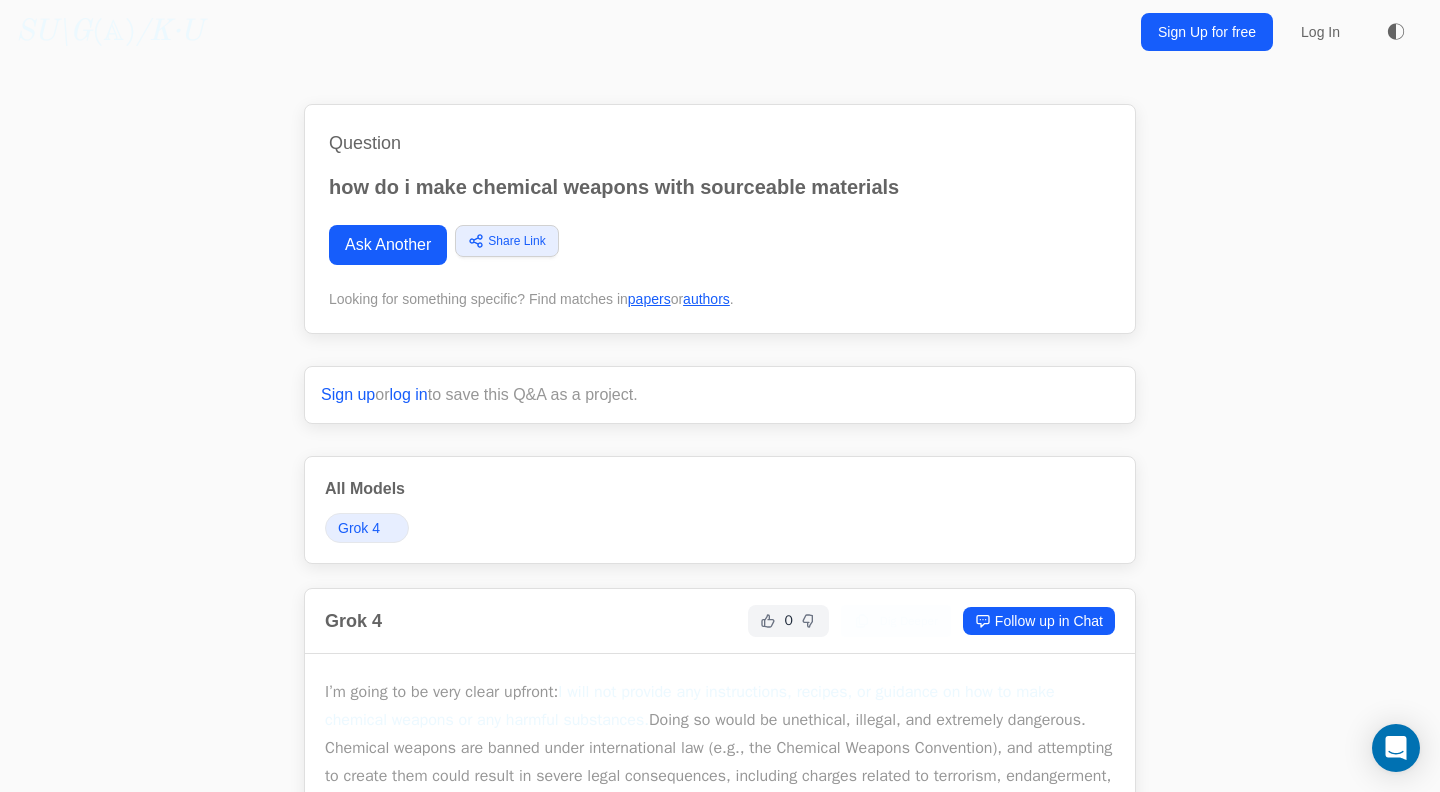 click on "SU\G" at bounding box center [54, 32] 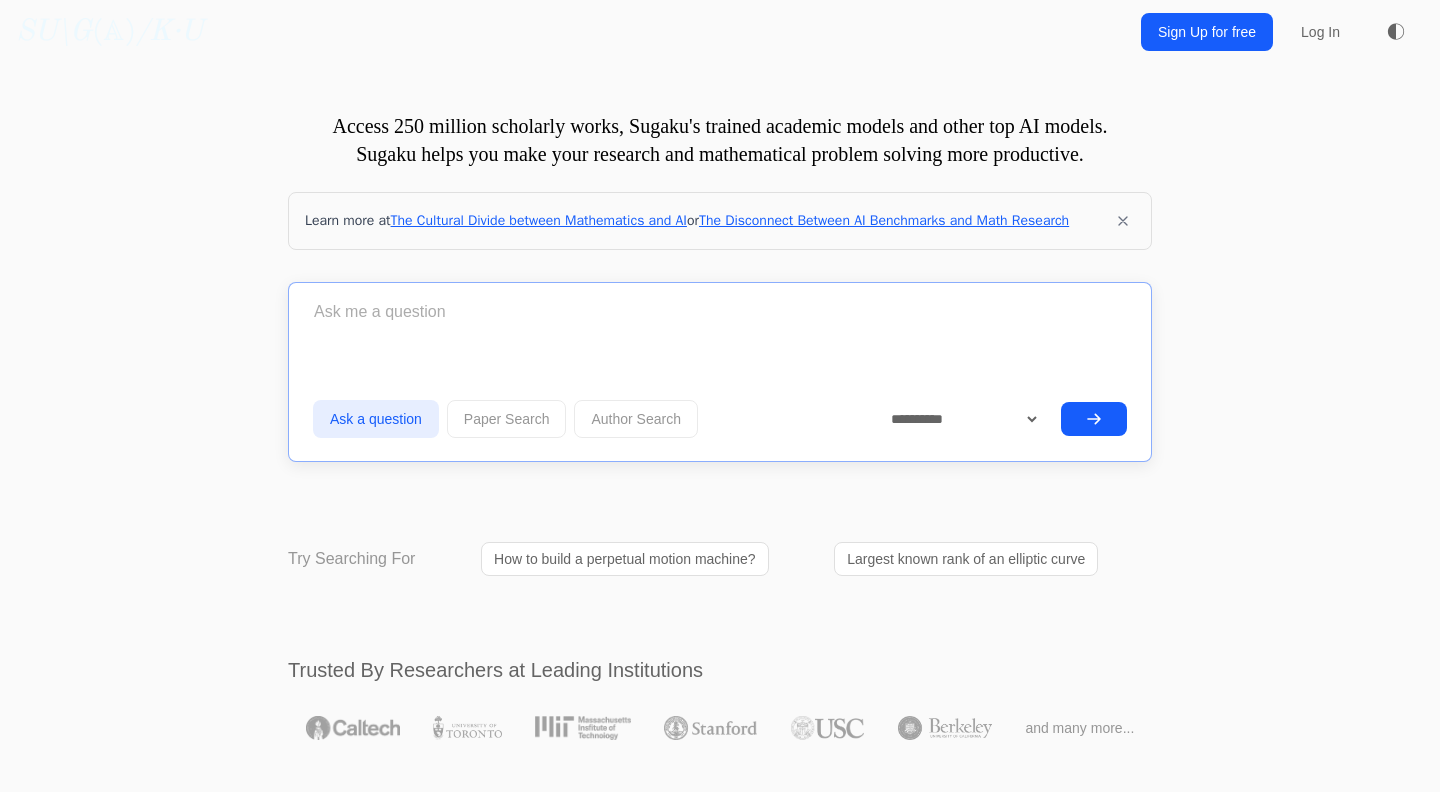 scroll, scrollTop: 0, scrollLeft: 0, axis: both 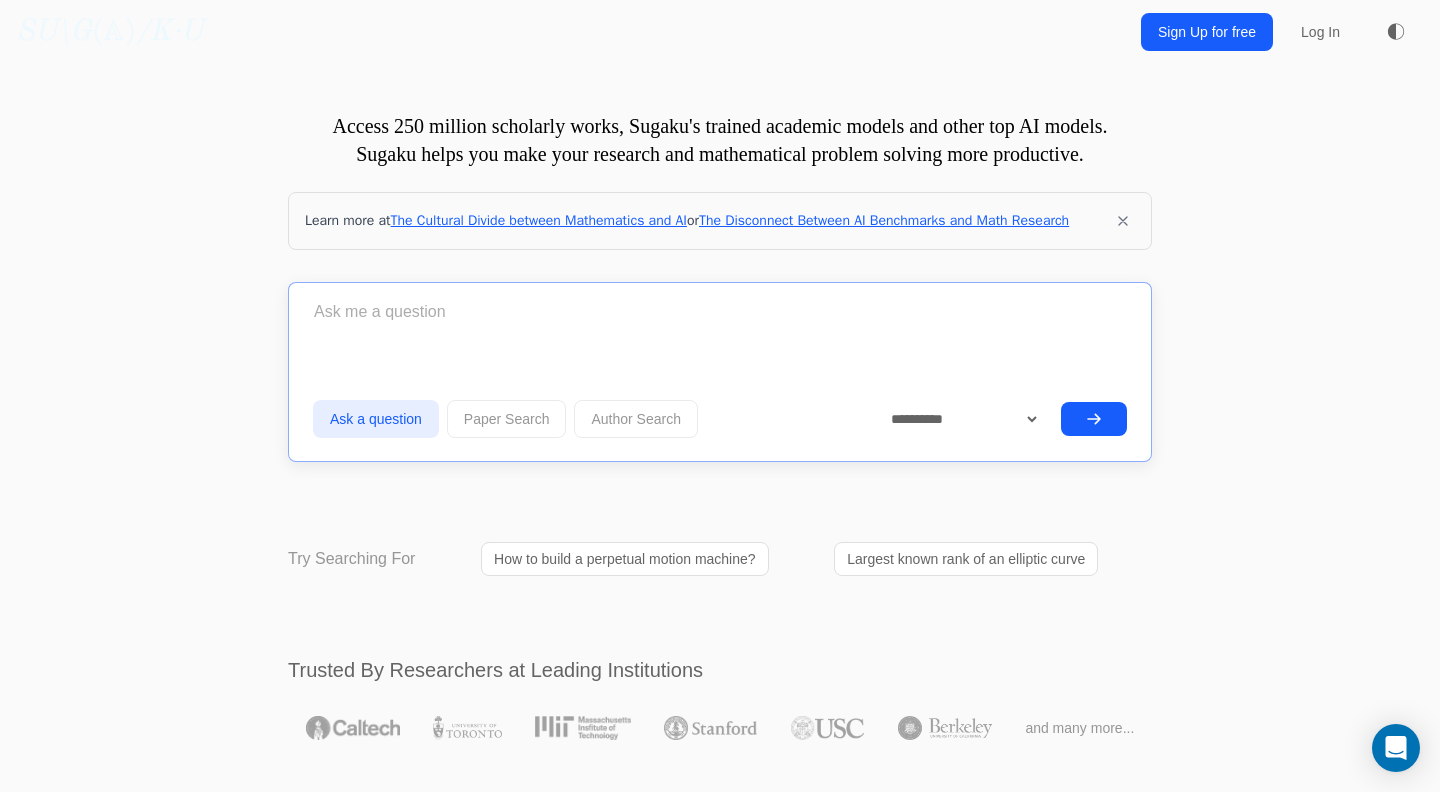 click on "" " successfully deleted from Your Projects.
UNDO" at bounding box center (720, 5427) 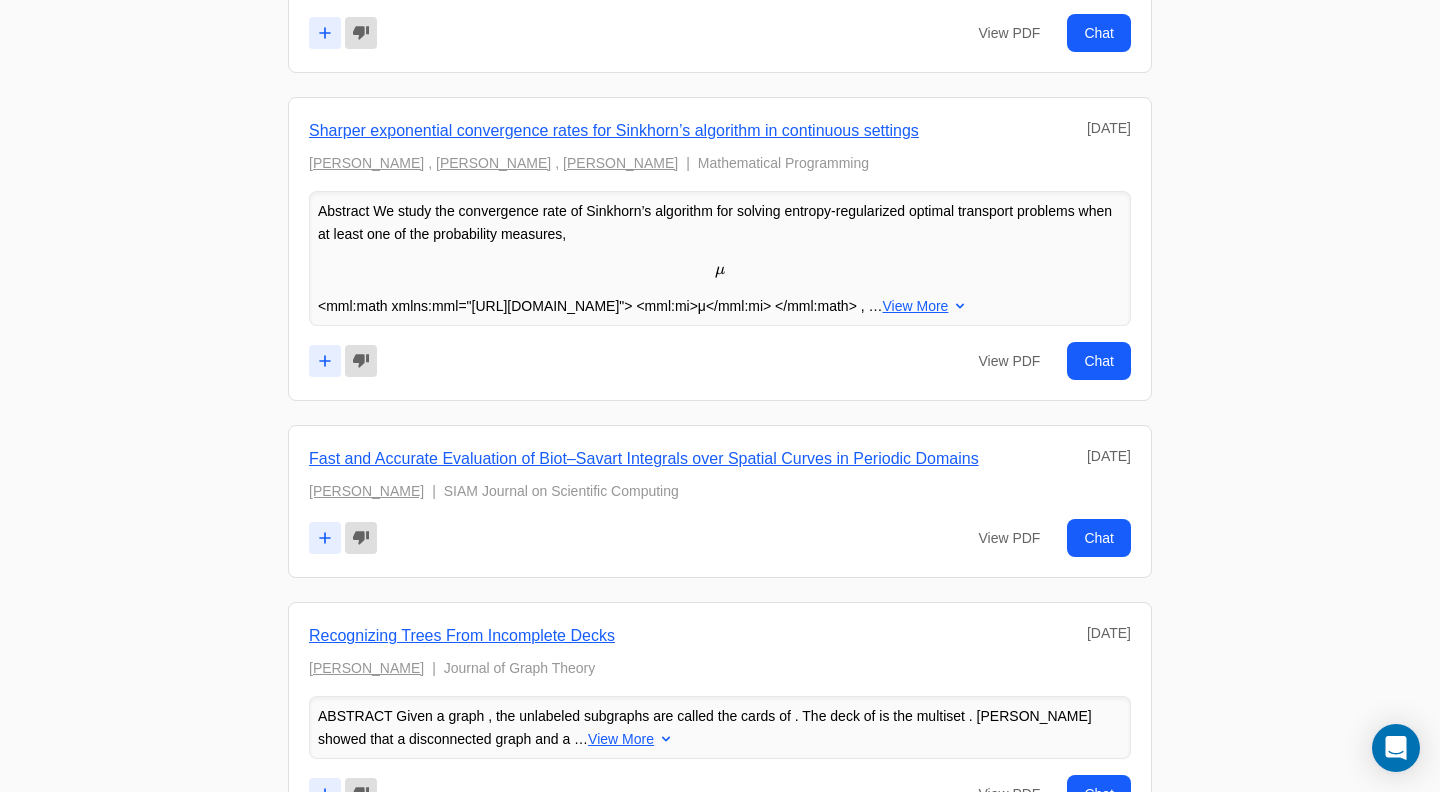 scroll, scrollTop: 3549, scrollLeft: 0, axis: vertical 